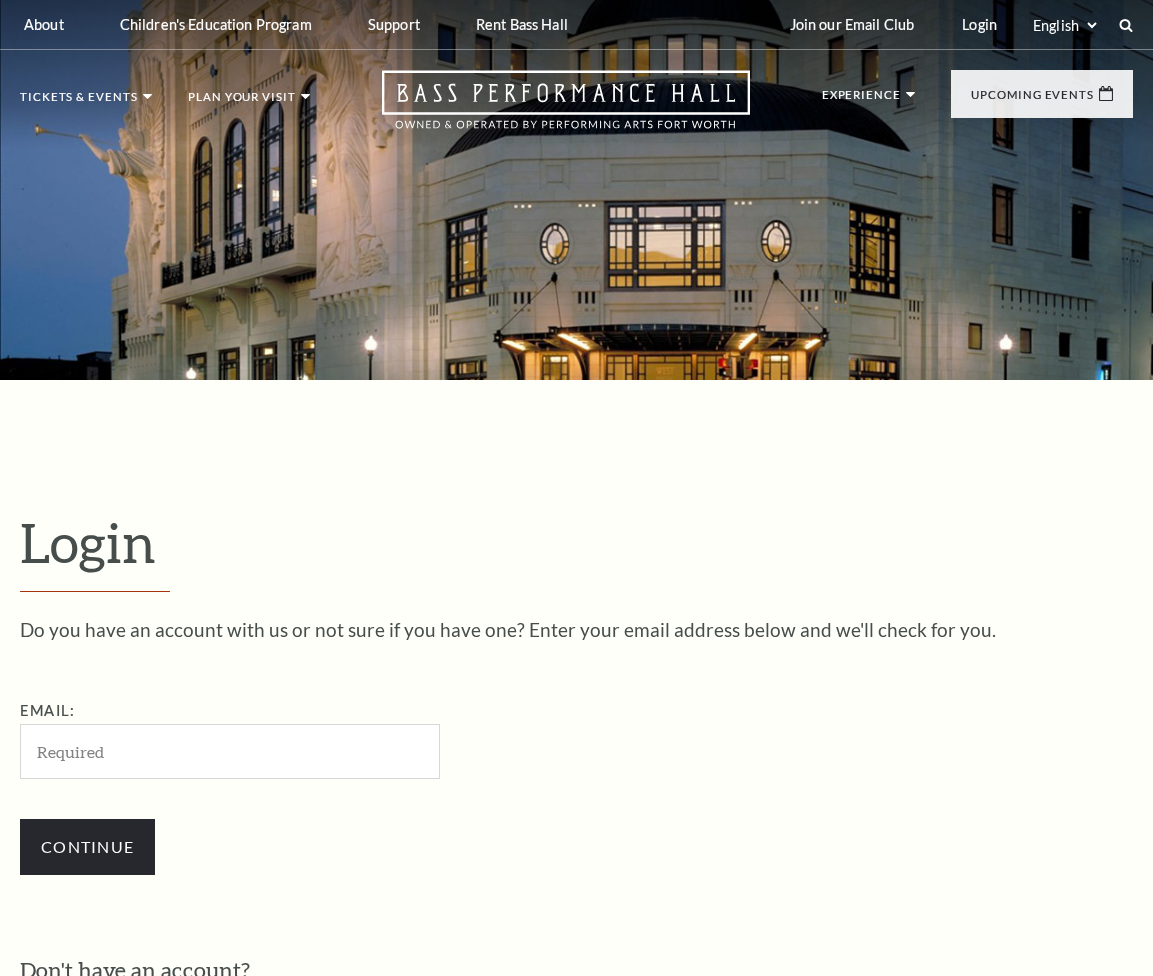 scroll, scrollTop: 36, scrollLeft: 0, axis: vertical 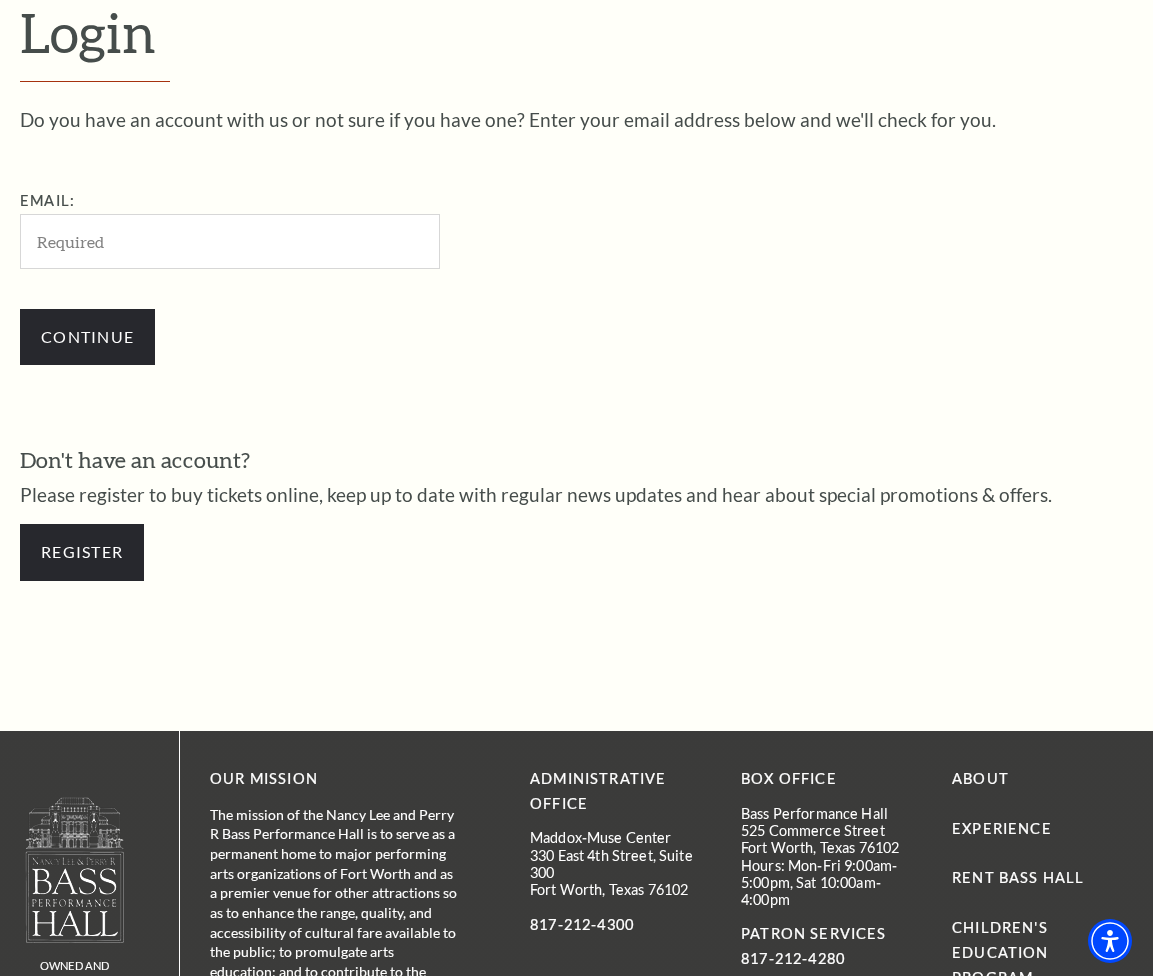click on "Email:" at bounding box center (230, 241) 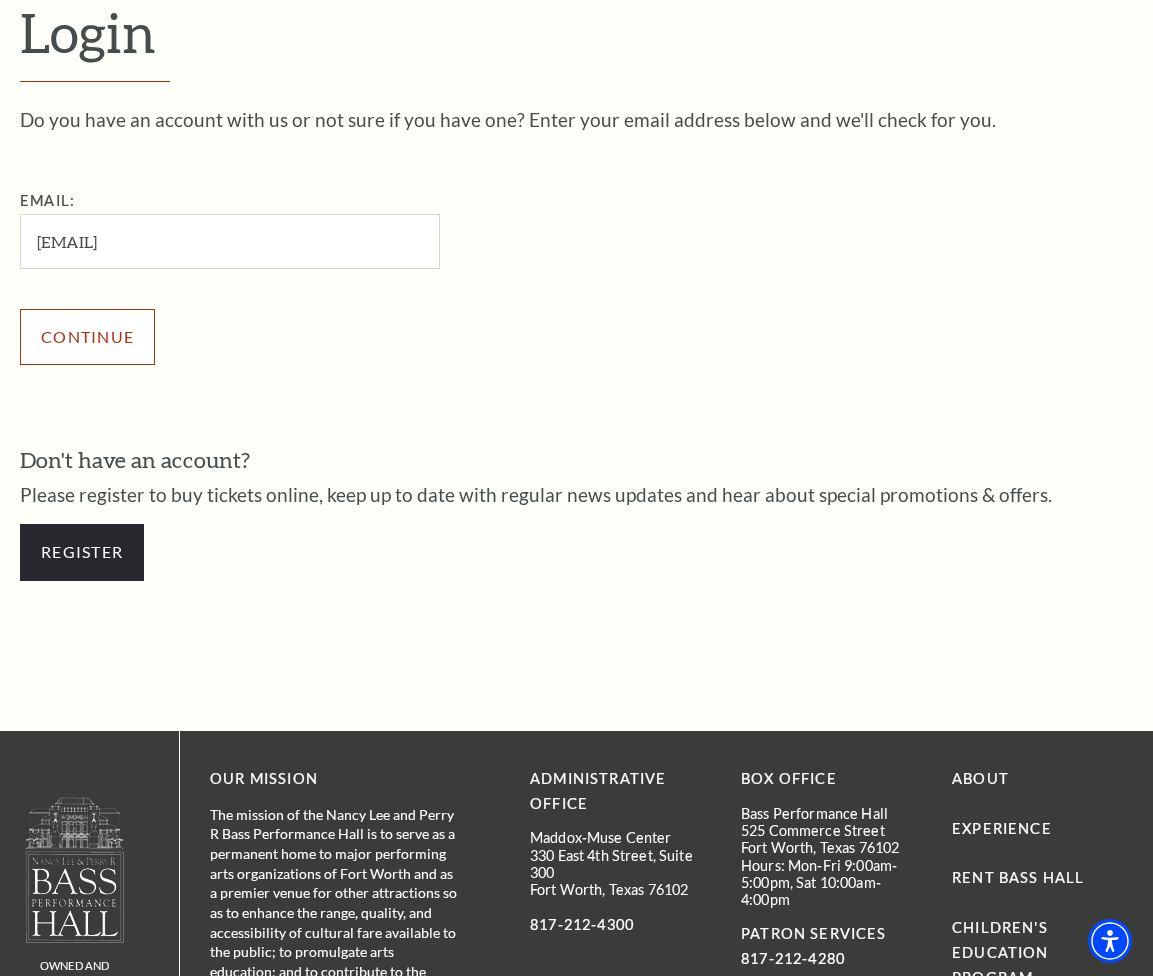click on "Continue" at bounding box center (87, 337) 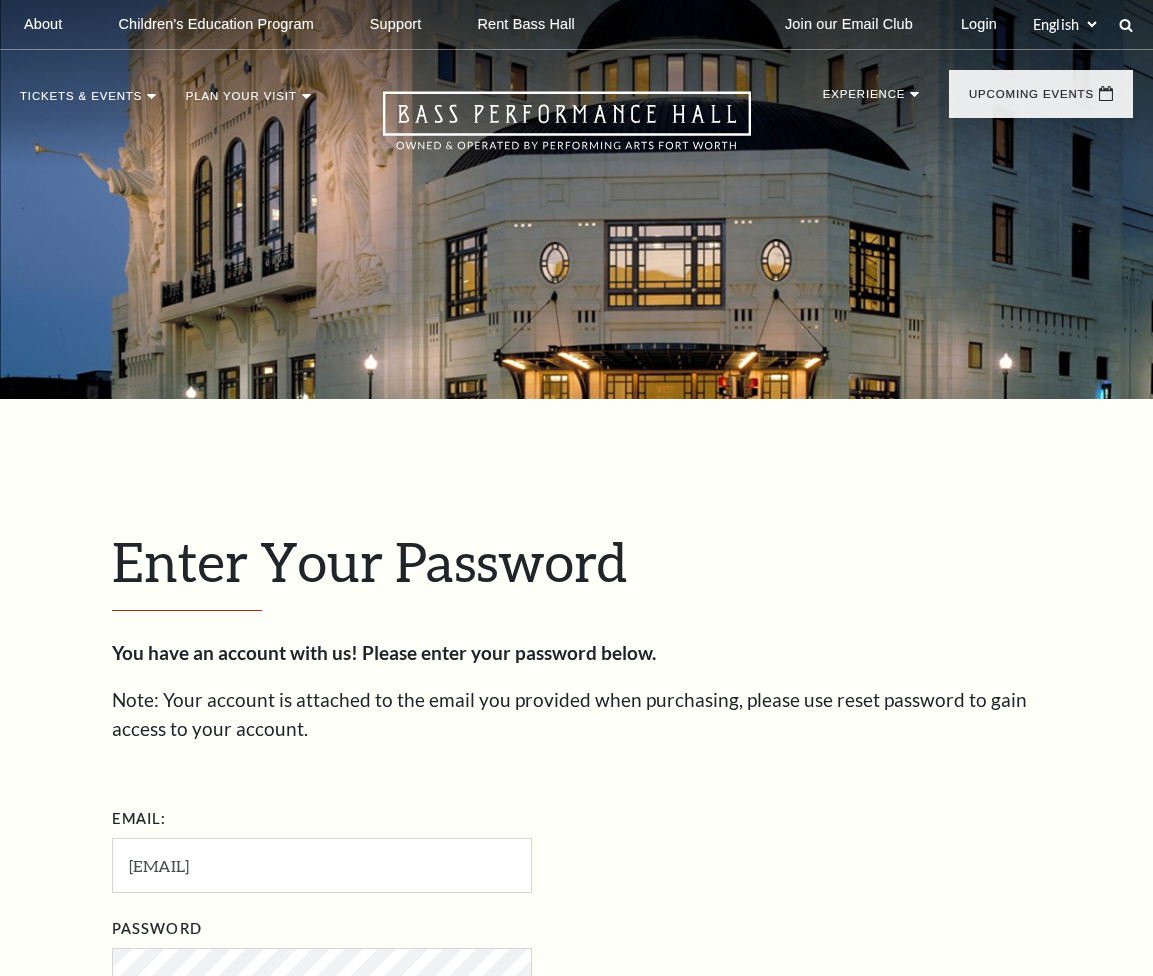 scroll, scrollTop: 26, scrollLeft: 0, axis: vertical 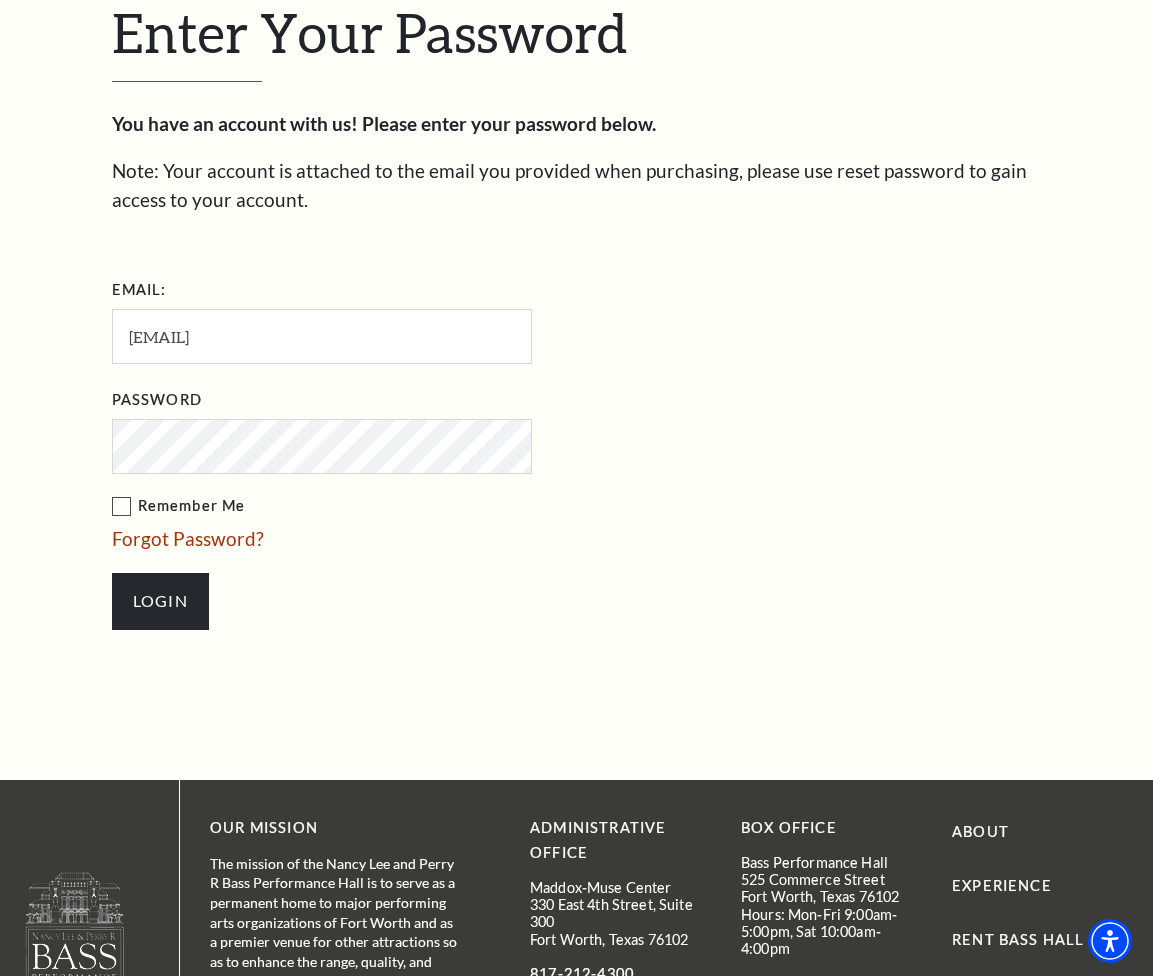 click on "Login" at bounding box center (160, 601) 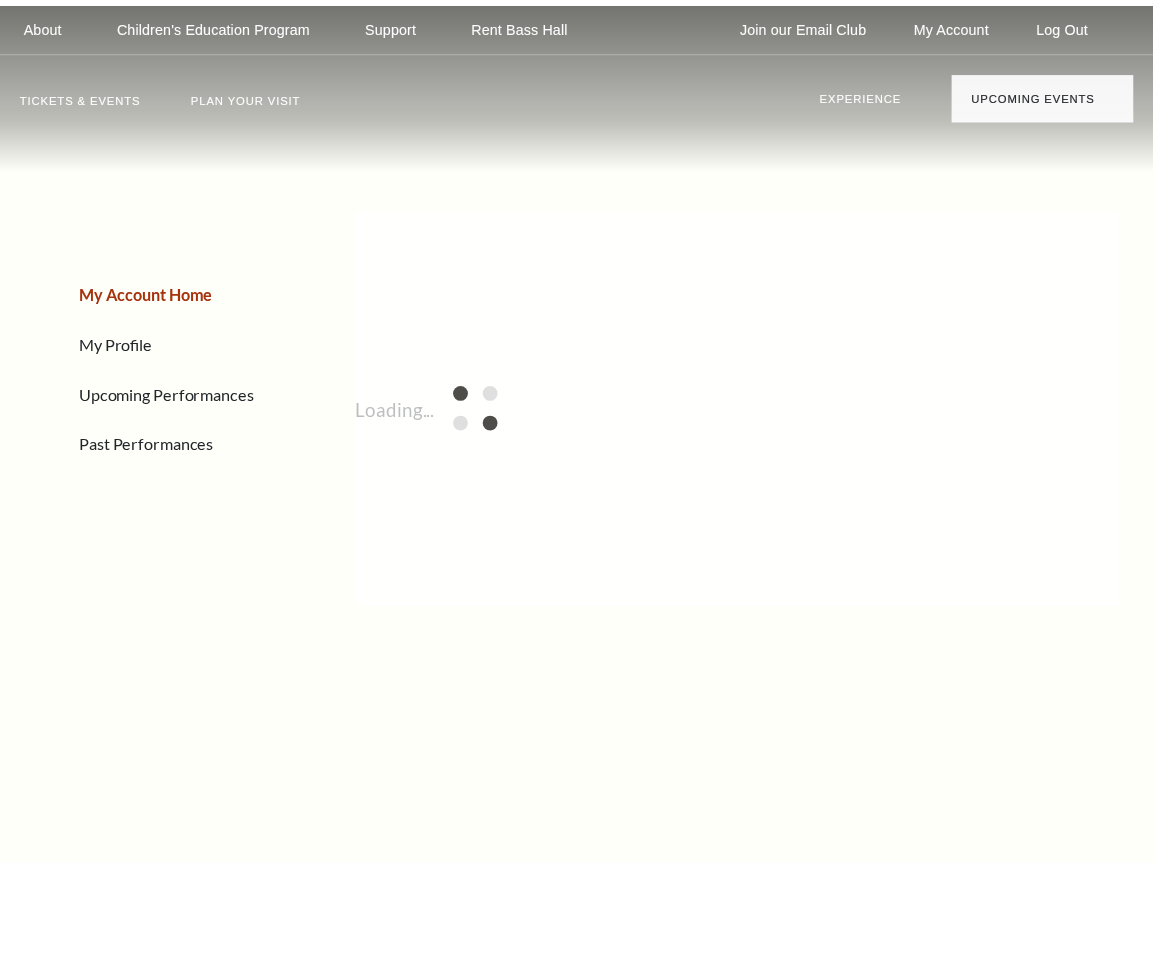 scroll, scrollTop: 0, scrollLeft: 0, axis: both 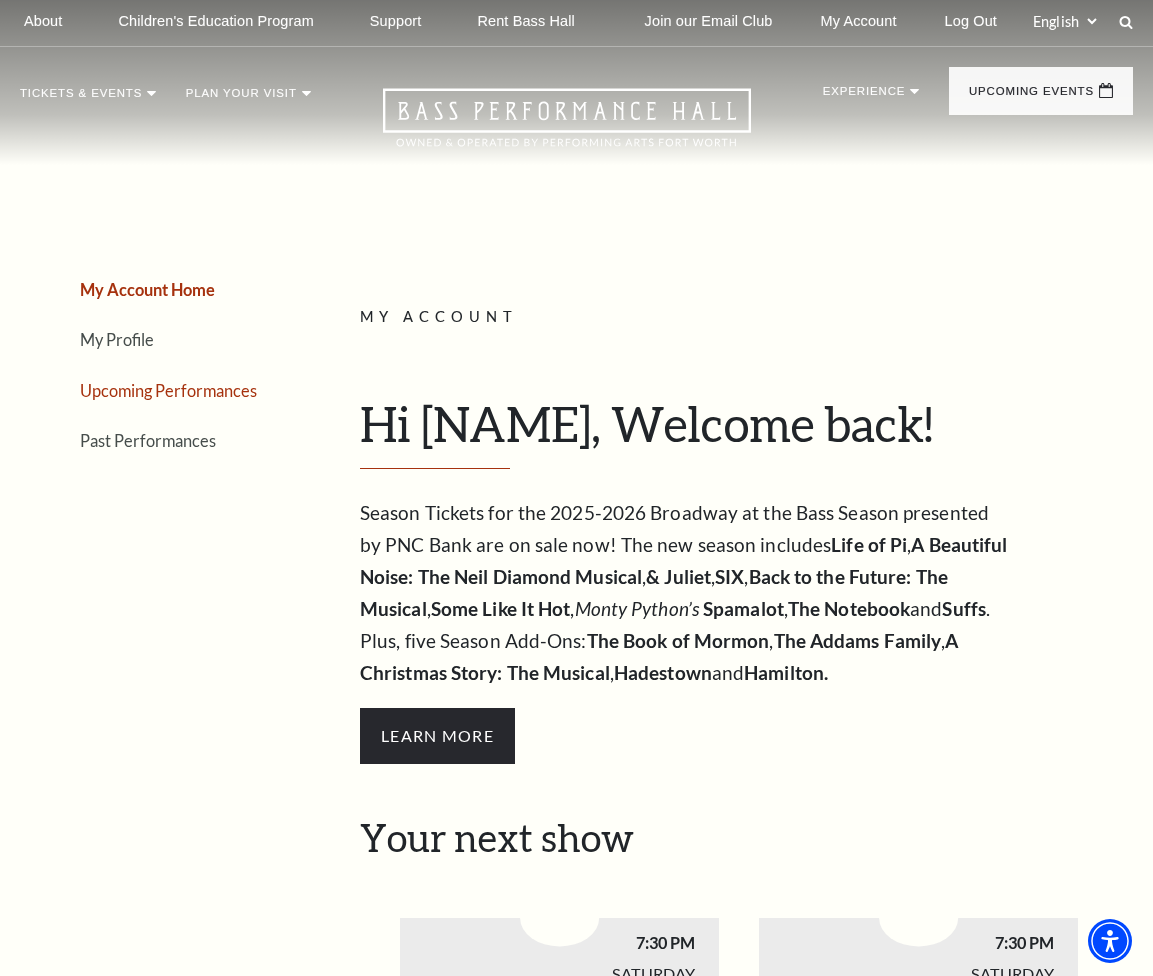 click on "Upcoming Performances" at bounding box center (168, 390) 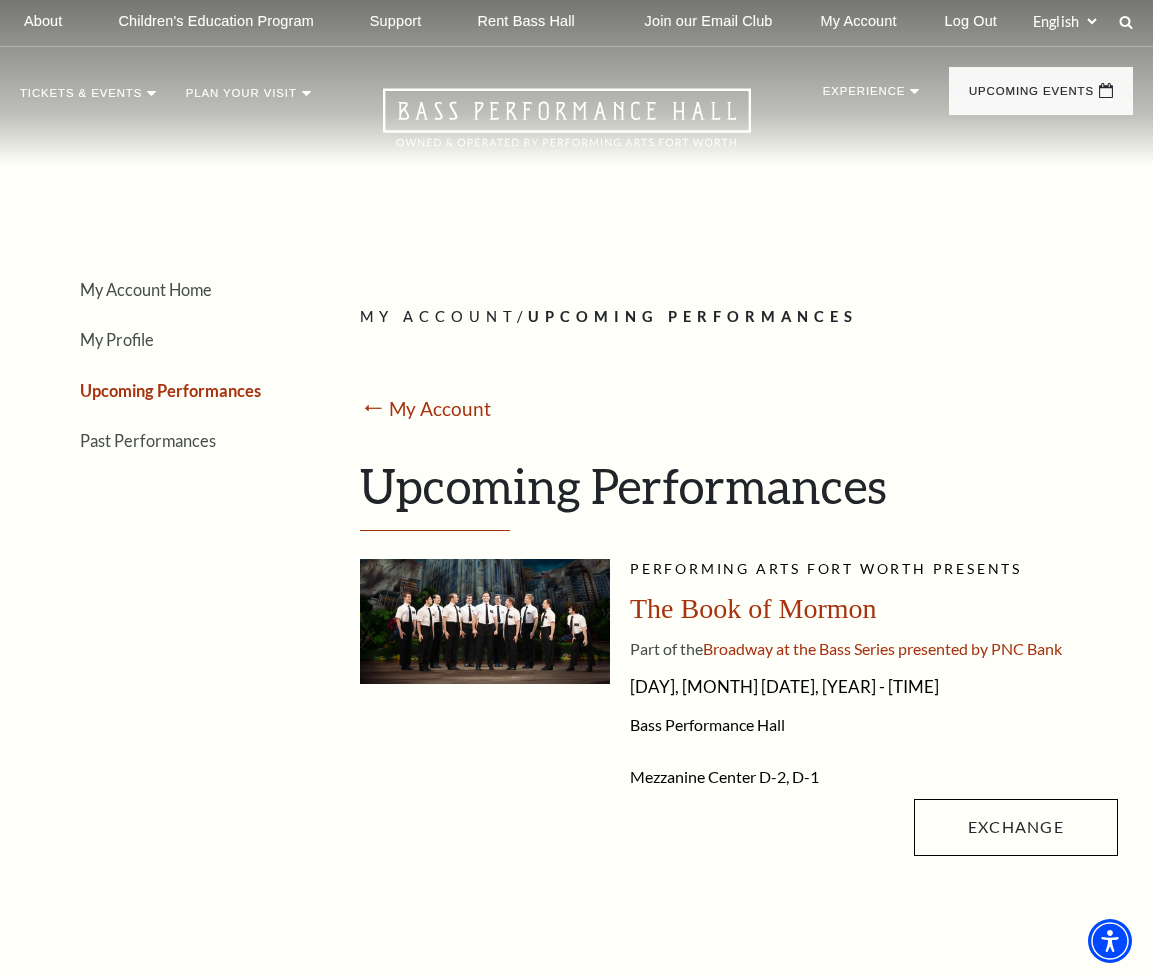 click on "The Book of Mormon" at bounding box center [753, 608] 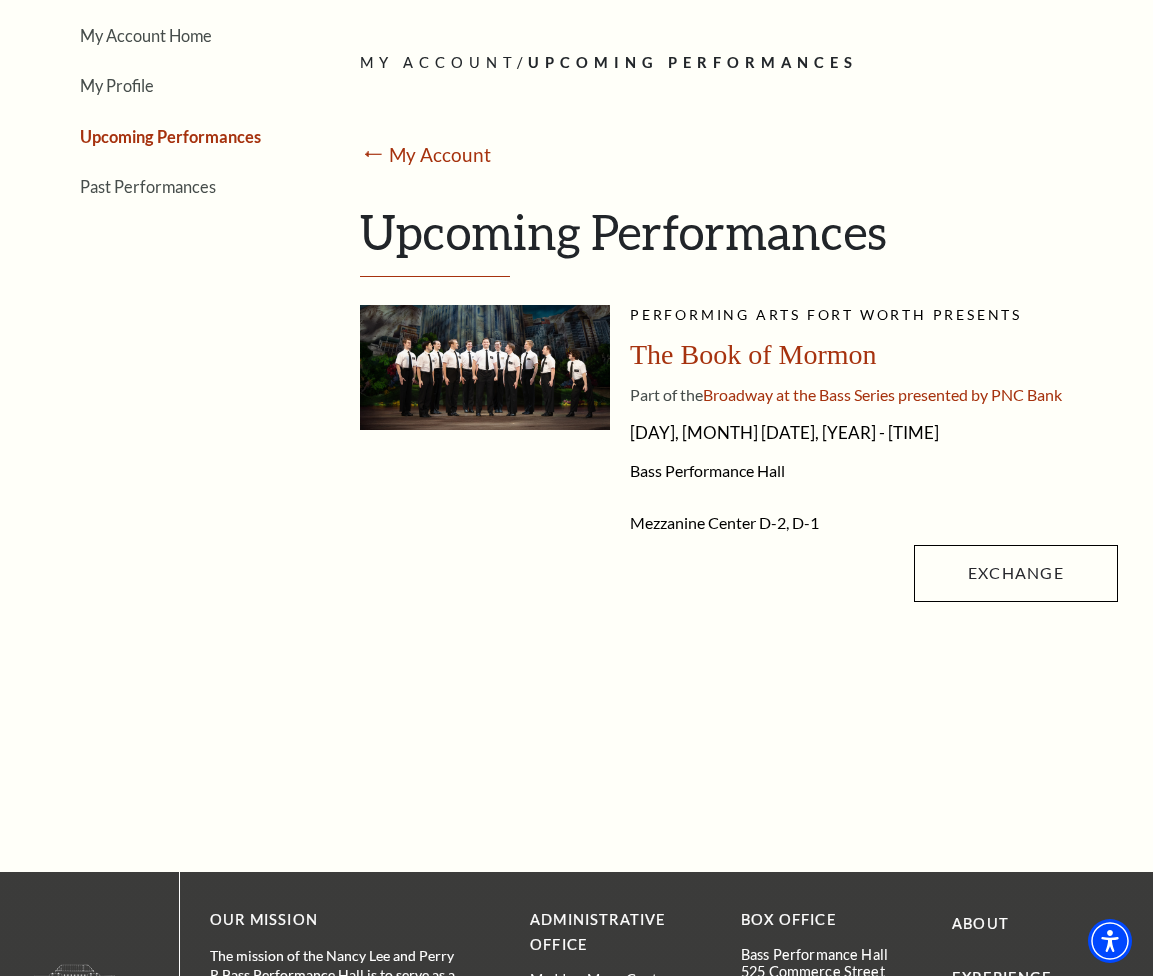 scroll, scrollTop: 245, scrollLeft: 0, axis: vertical 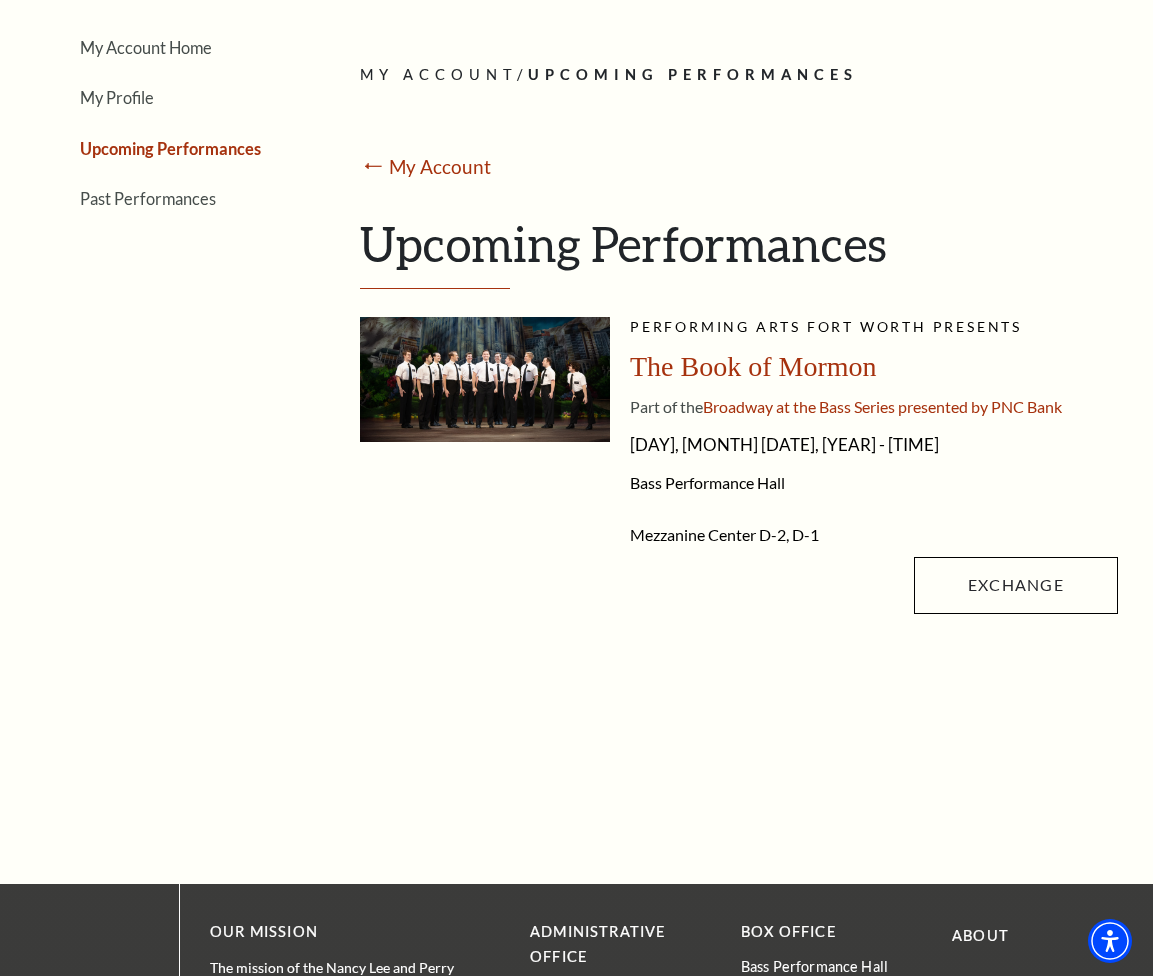 click at bounding box center [485, 379] 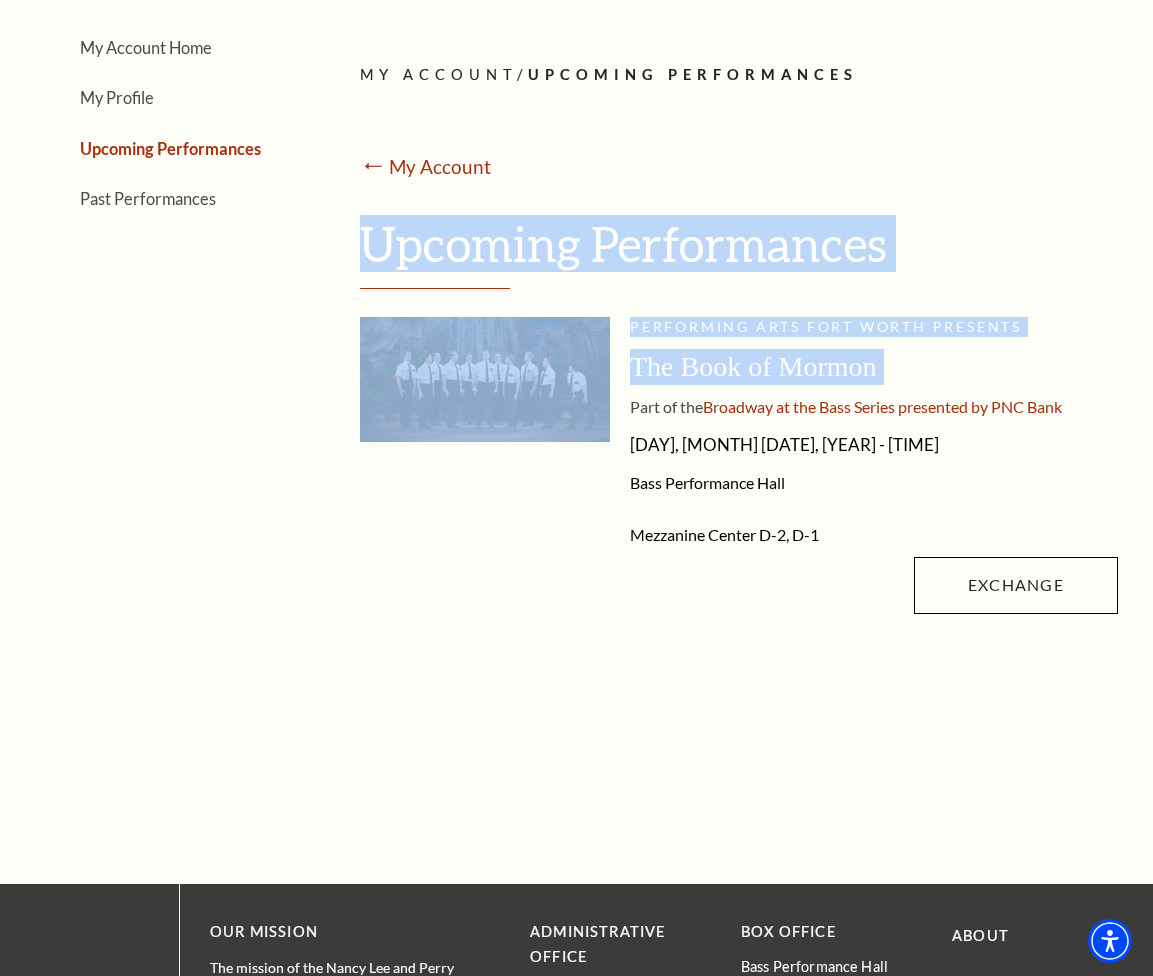 drag, startPoint x: 1152, startPoint y: 385, endPoint x: 1157, endPoint y: 155, distance: 230.05434 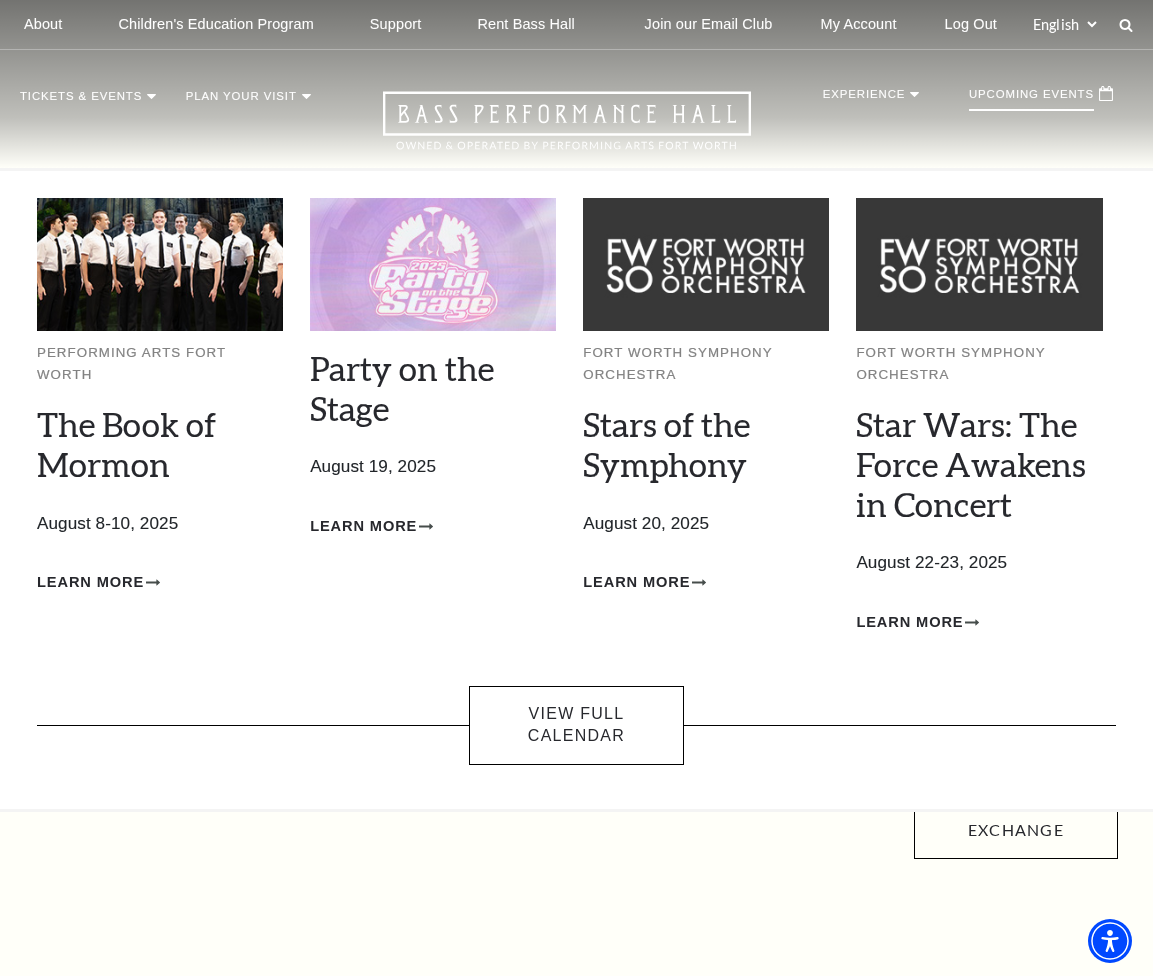 click on "Upcoming Events" at bounding box center (1031, 100) 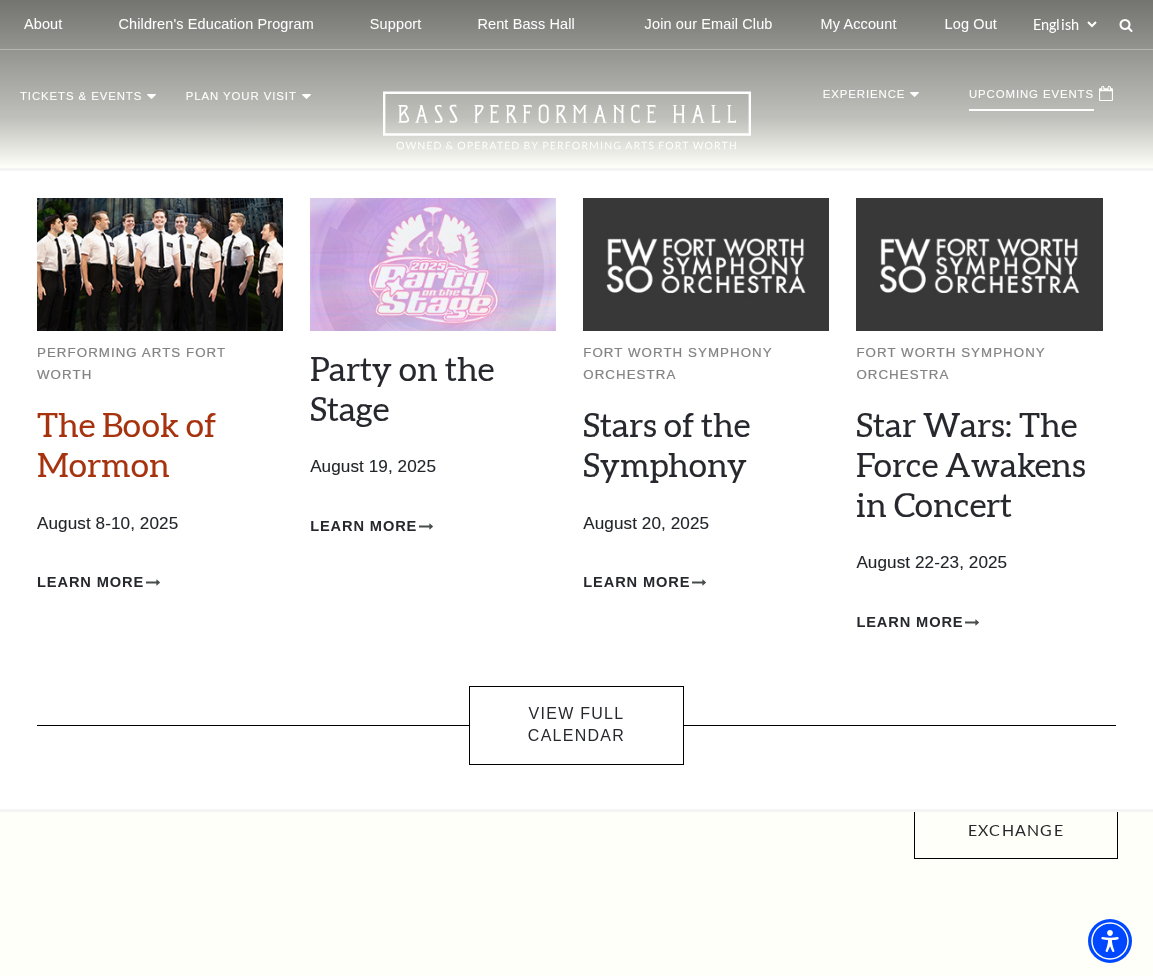 click on "The Book of Mormon" at bounding box center [126, 444] 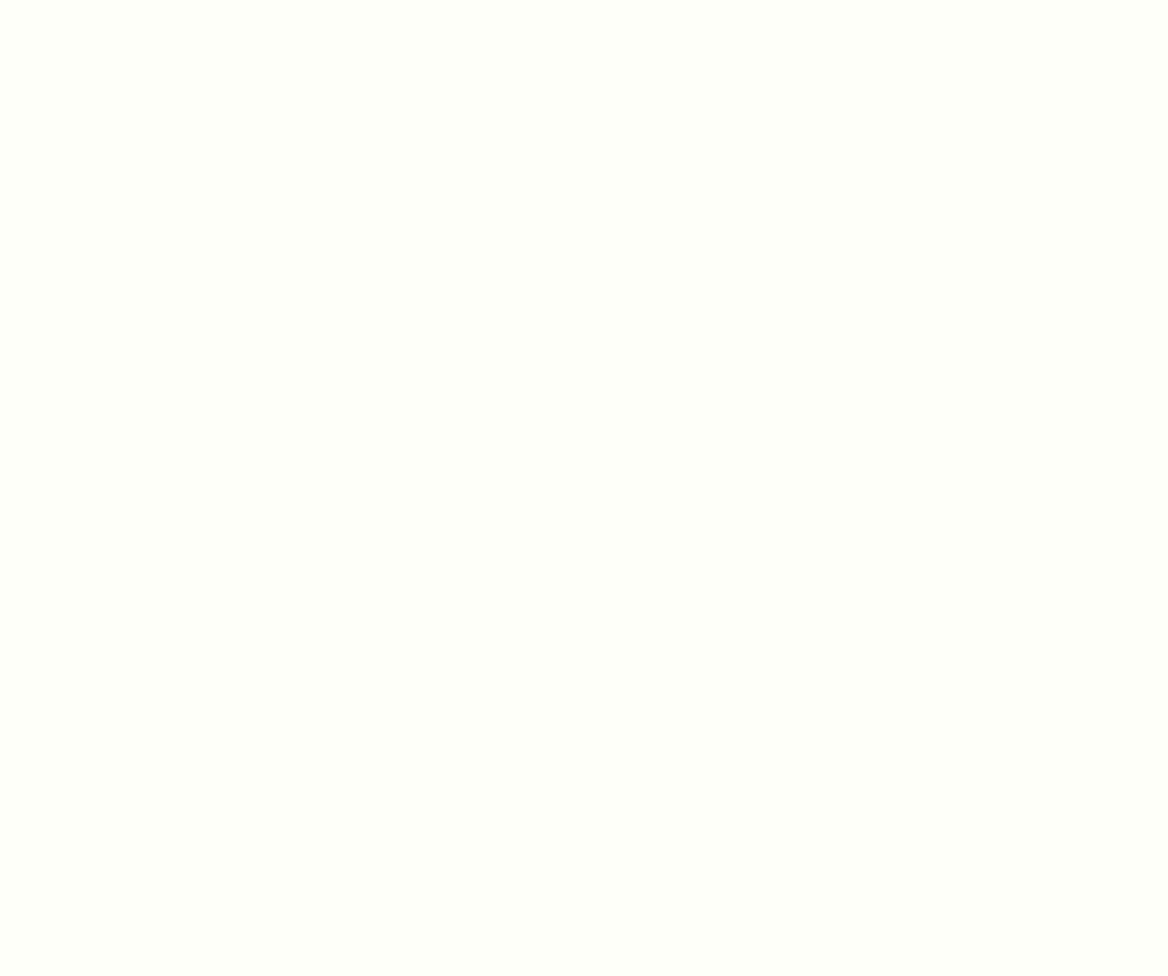 scroll, scrollTop: 0, scrollLeft: 0, axis: both 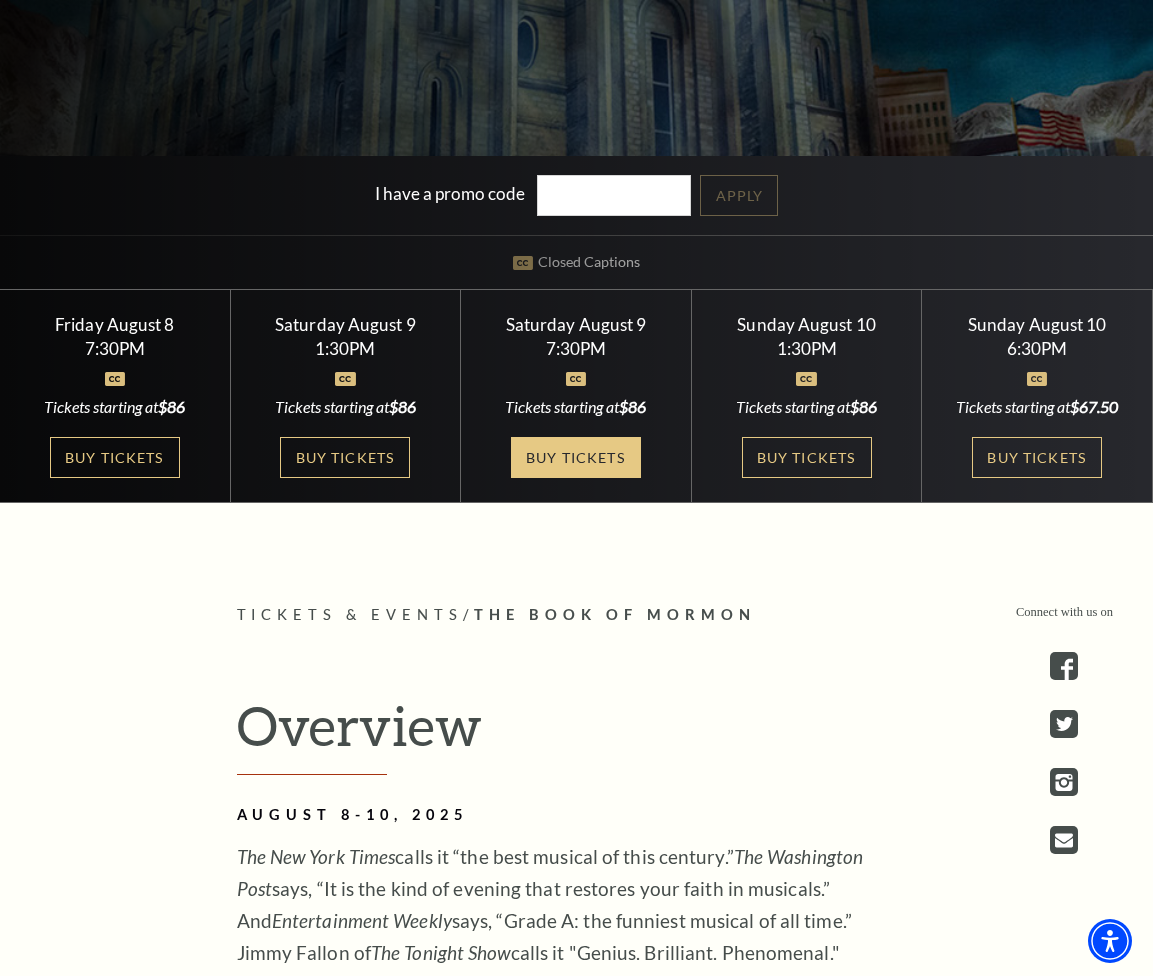 click on "Buy Tickets" at bounding box center [576, 457] 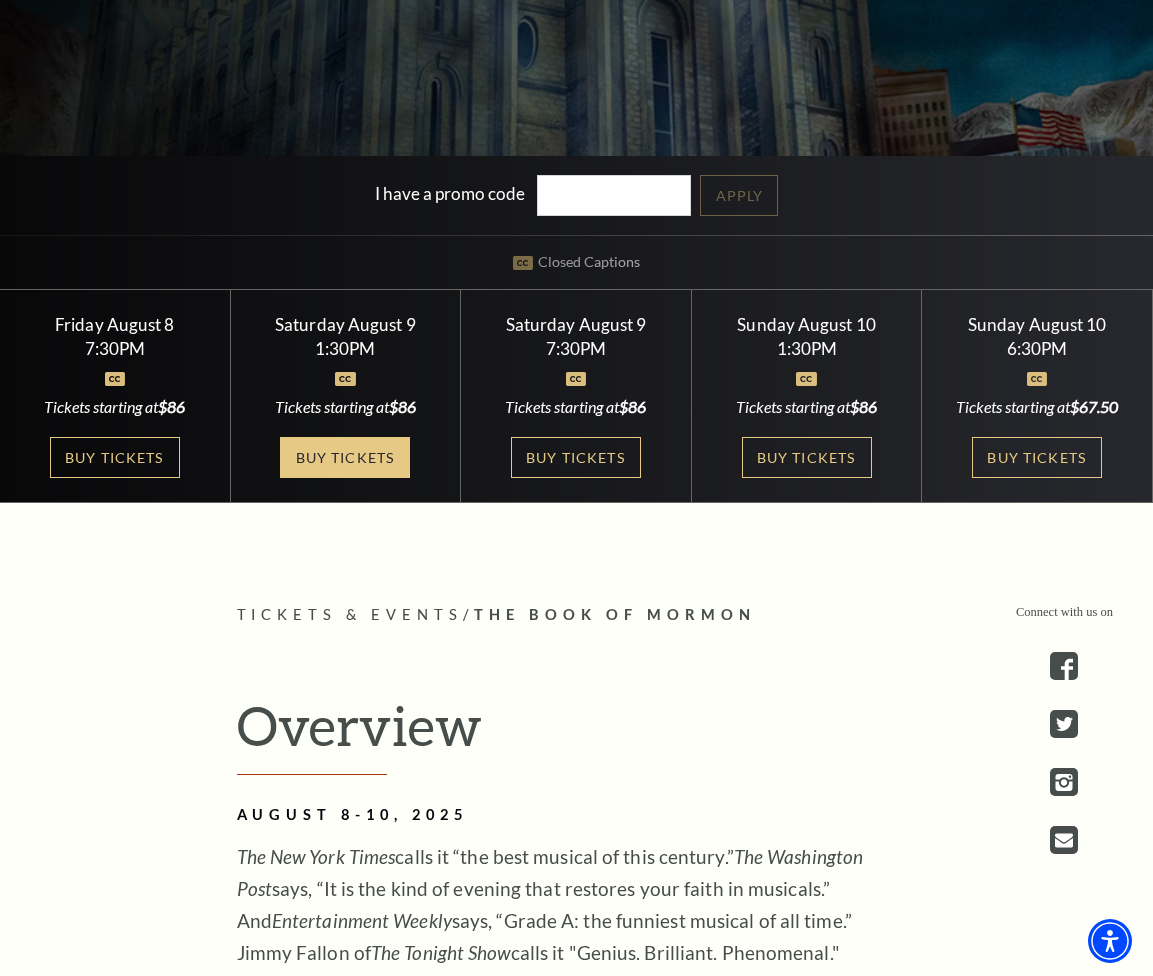 click on "Buy Tickets" at bounding box center [345, 457] 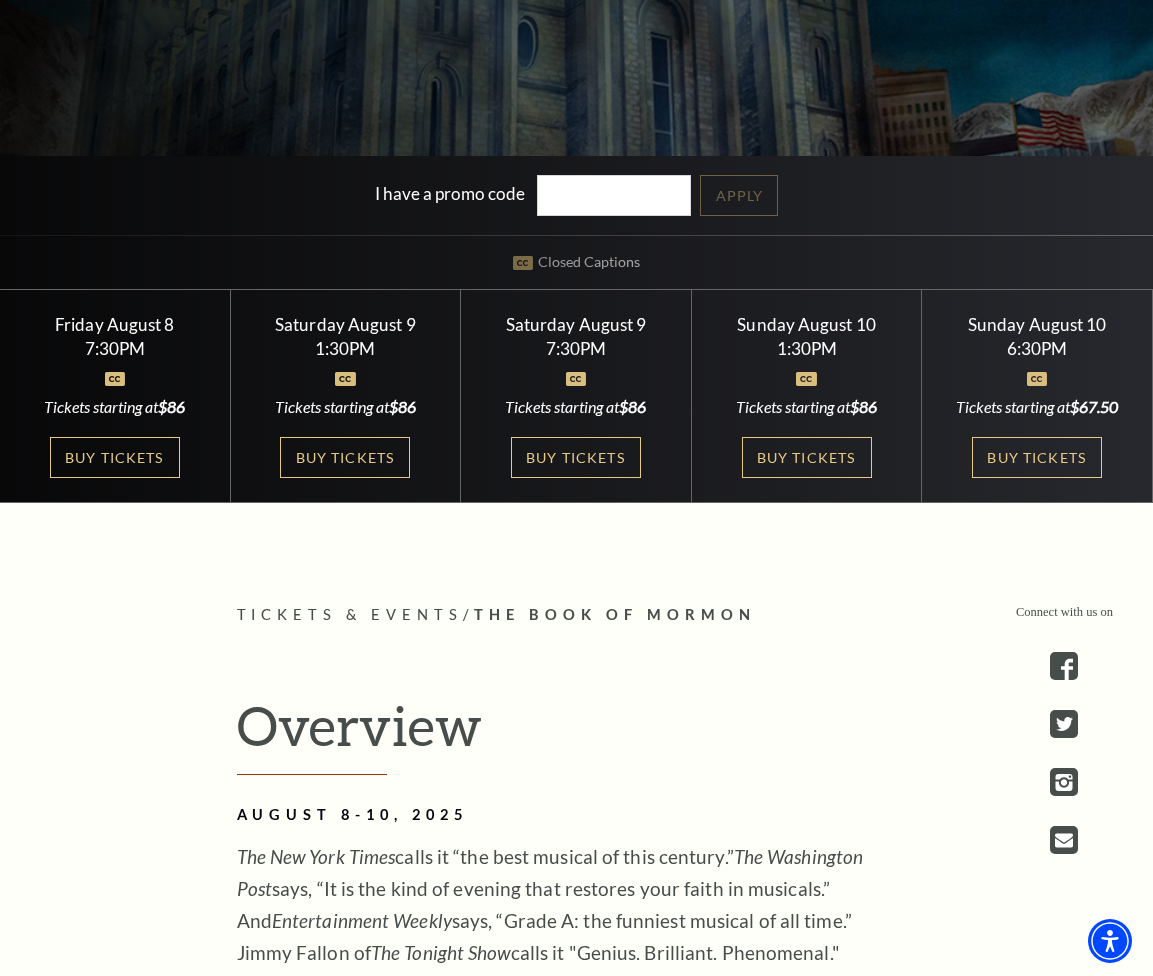 click on "Saturday August 9
7:30PM
Tickets starting at  $86
Buy Tickets" at bounding box center [576, 396] 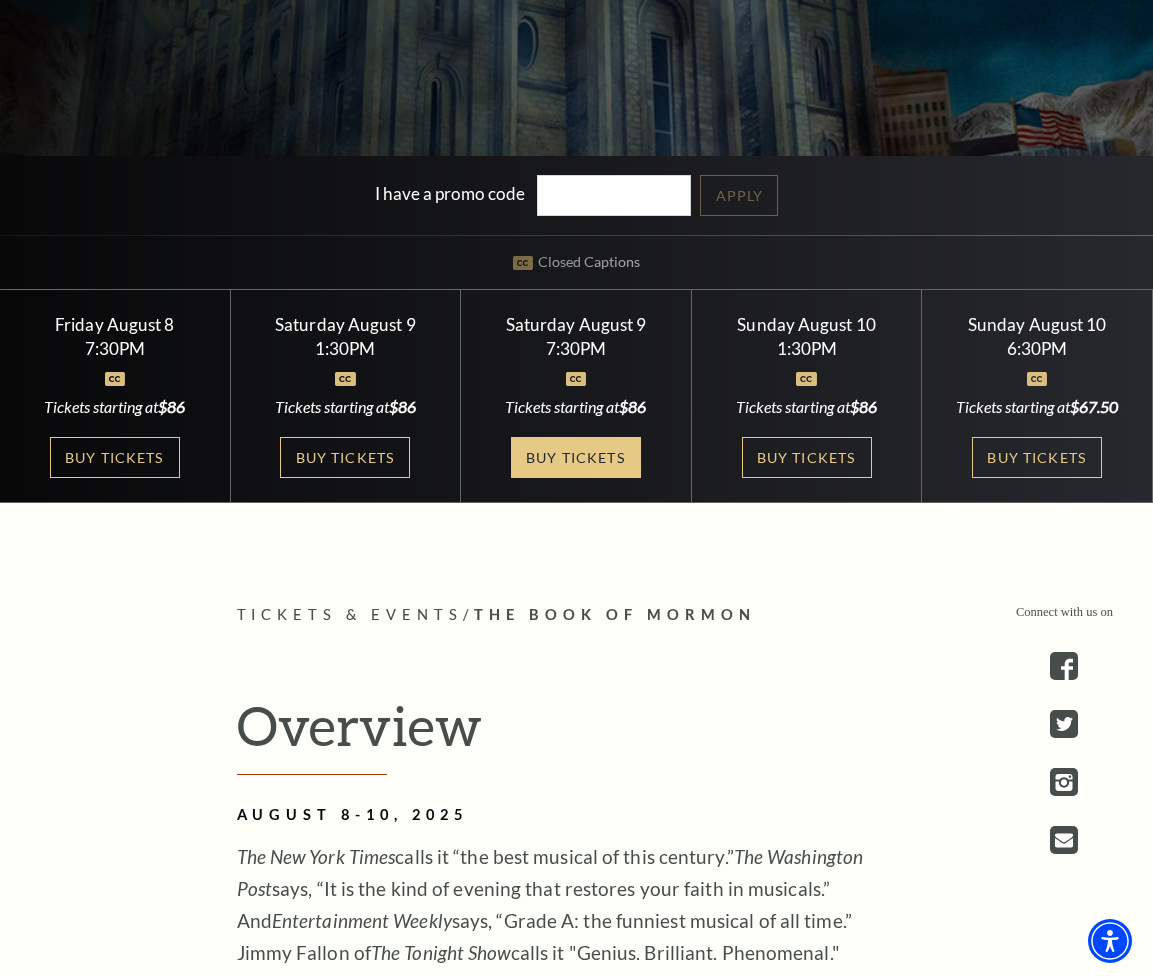 click on "Buy Tickets" at bounding box center (576, 457) 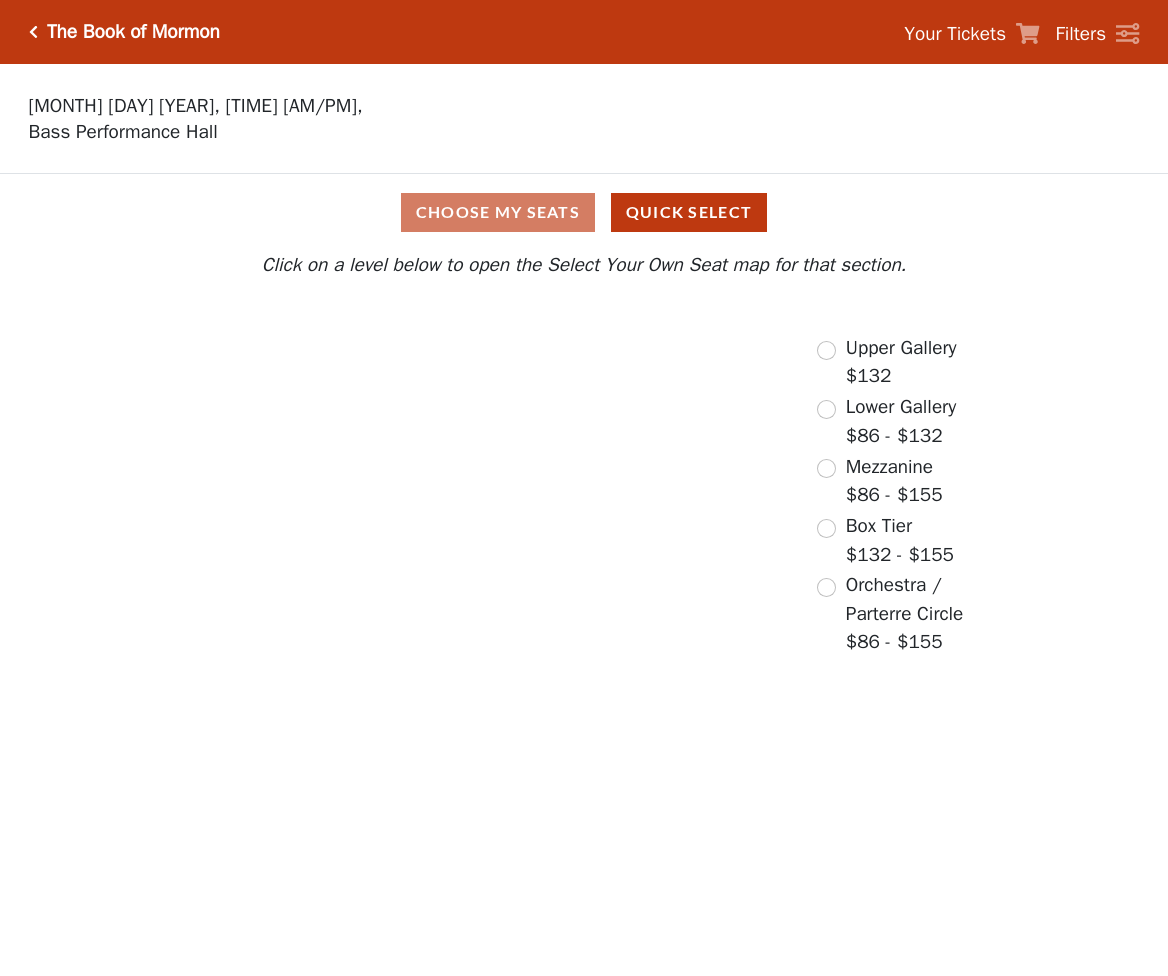 scroll, scrollTop: 0, scrollLeft: 0, axis: both 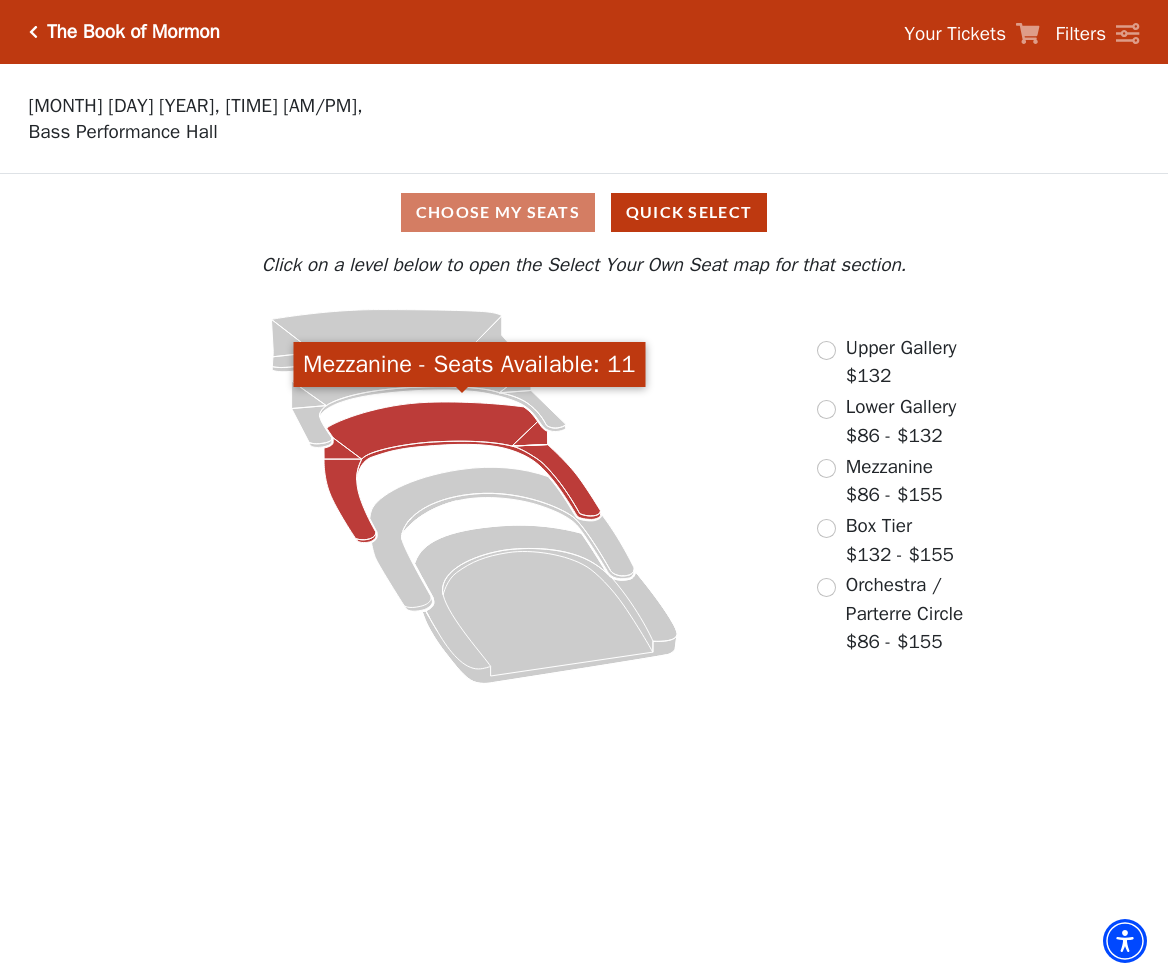 click 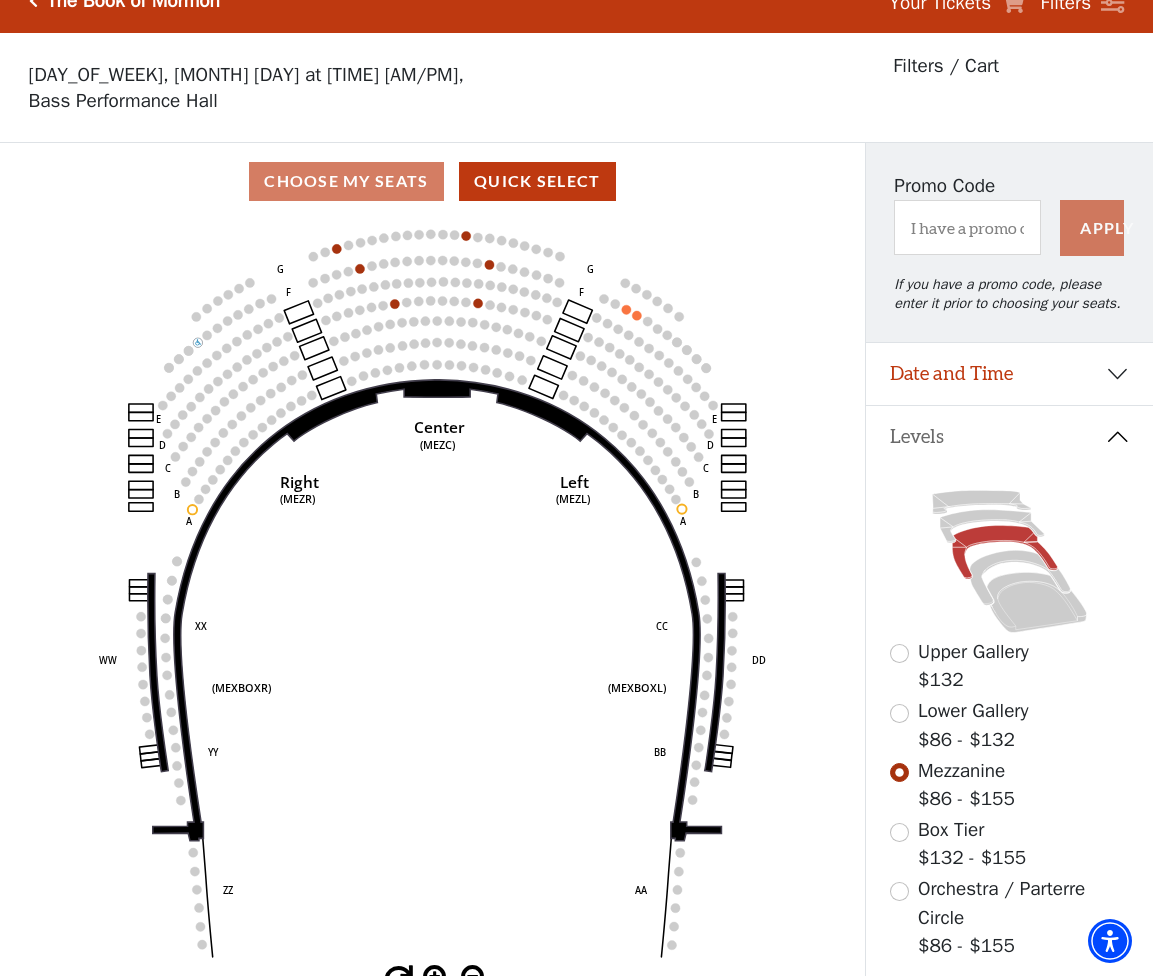 scroll, scrollTop: 92, scrollLeft: 0, axis: vertical 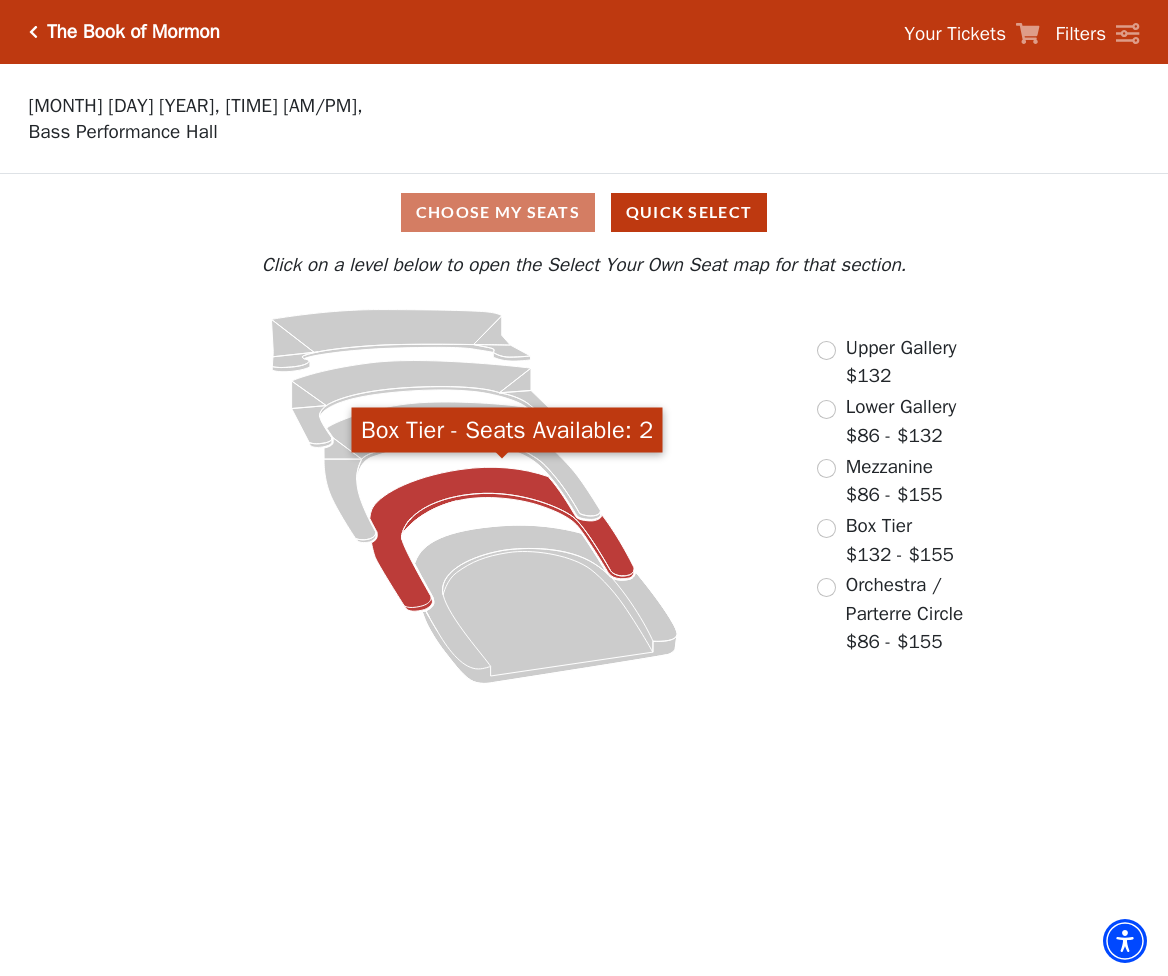 click 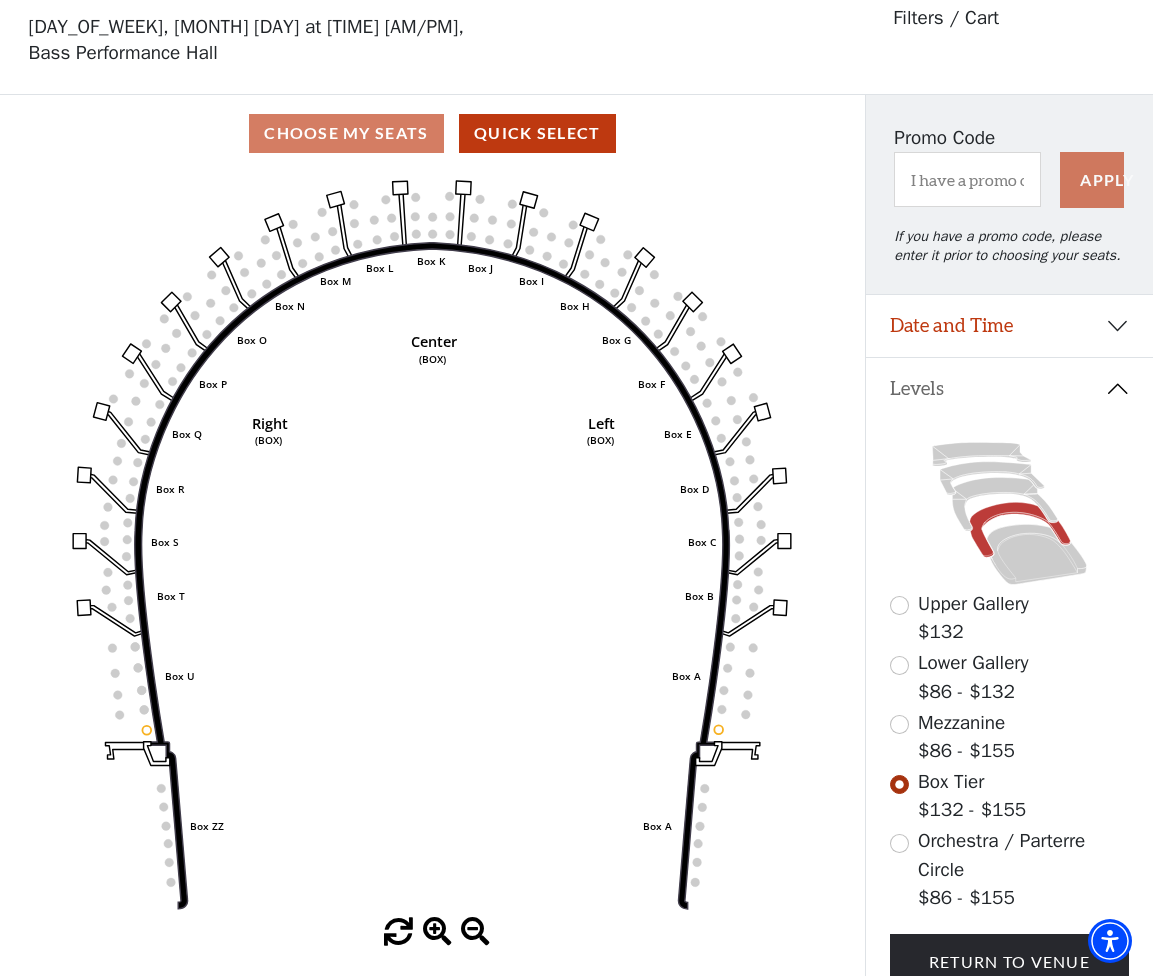 scroll, scrollTop: 92, scrollLeft: 0, axis: vertical 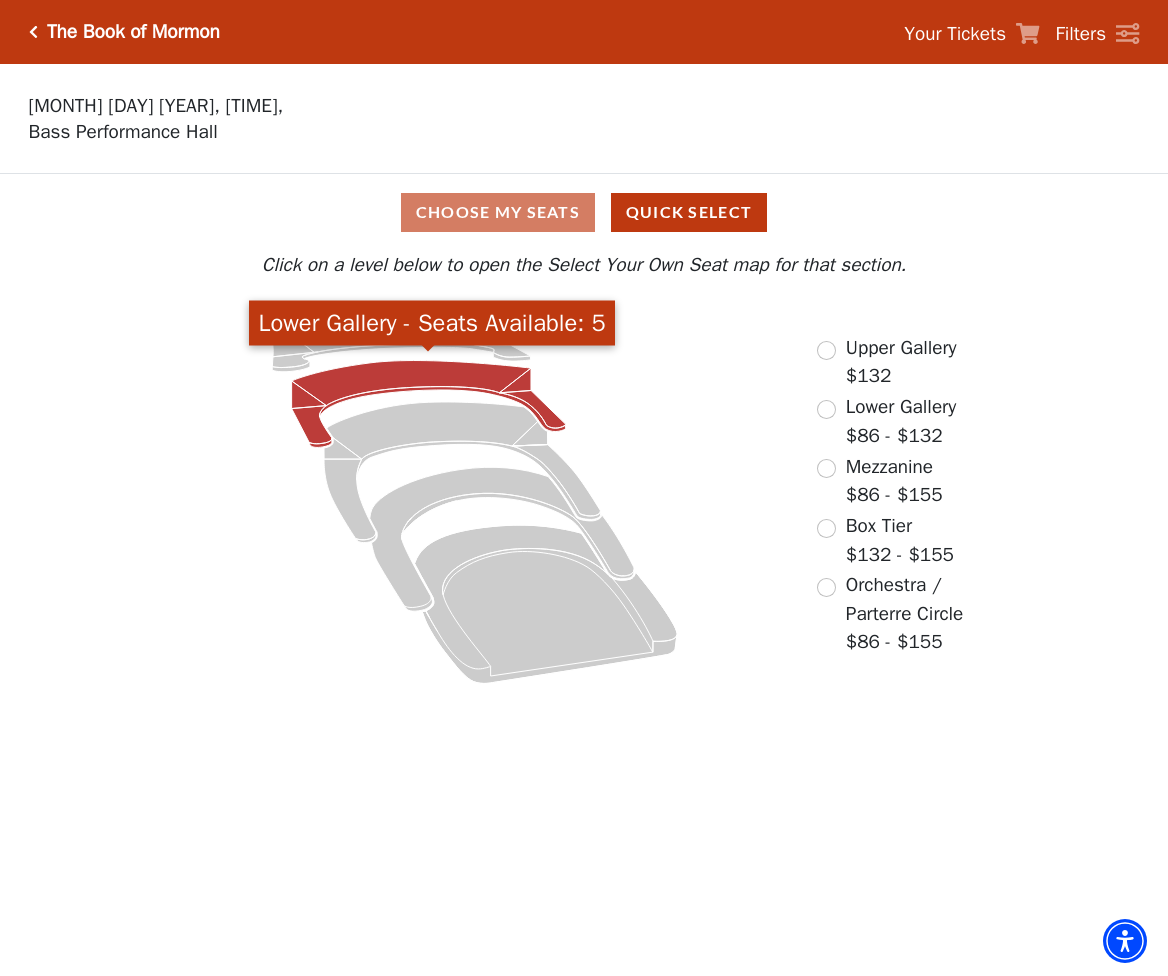 click 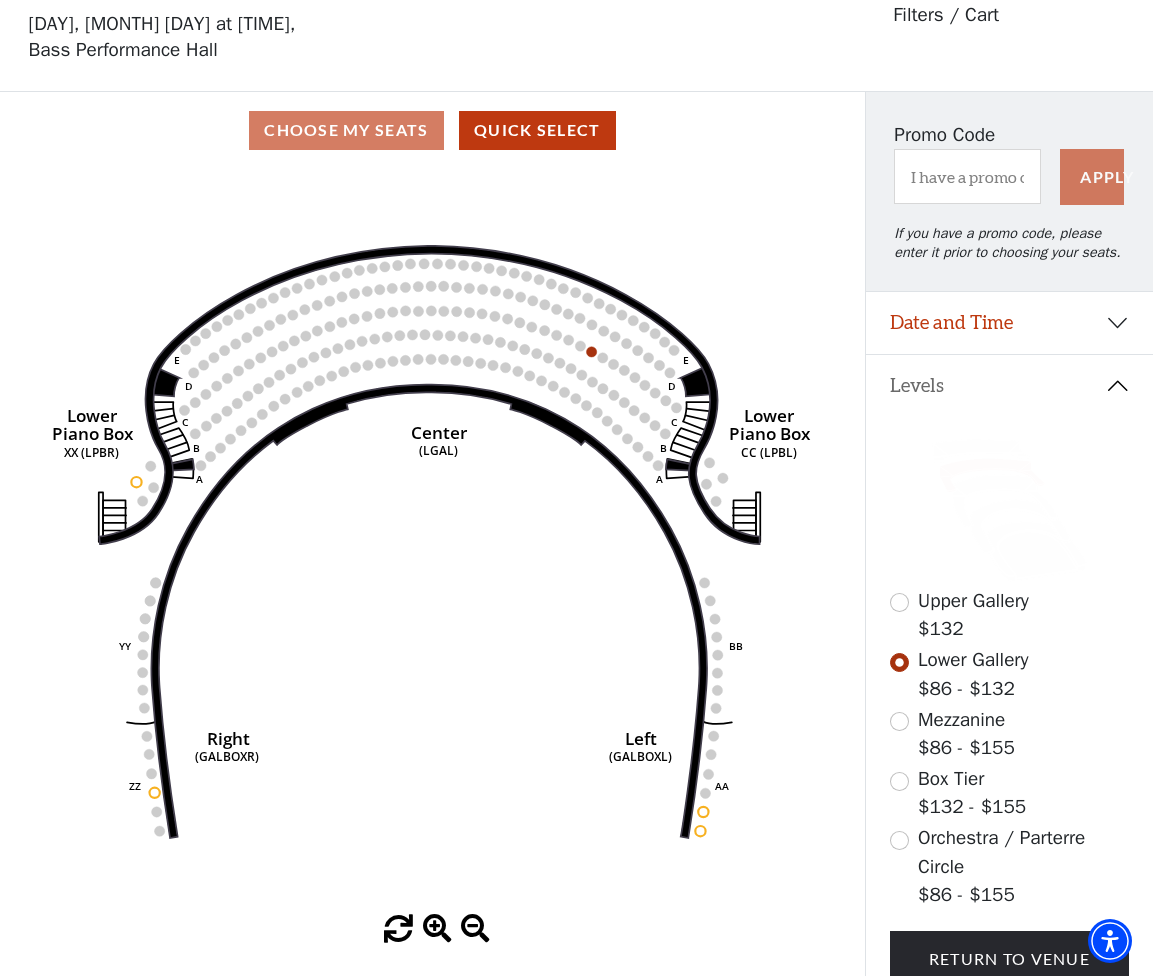 scroll, scrollTop: 92, scrollLeft: 0, axis: vertical 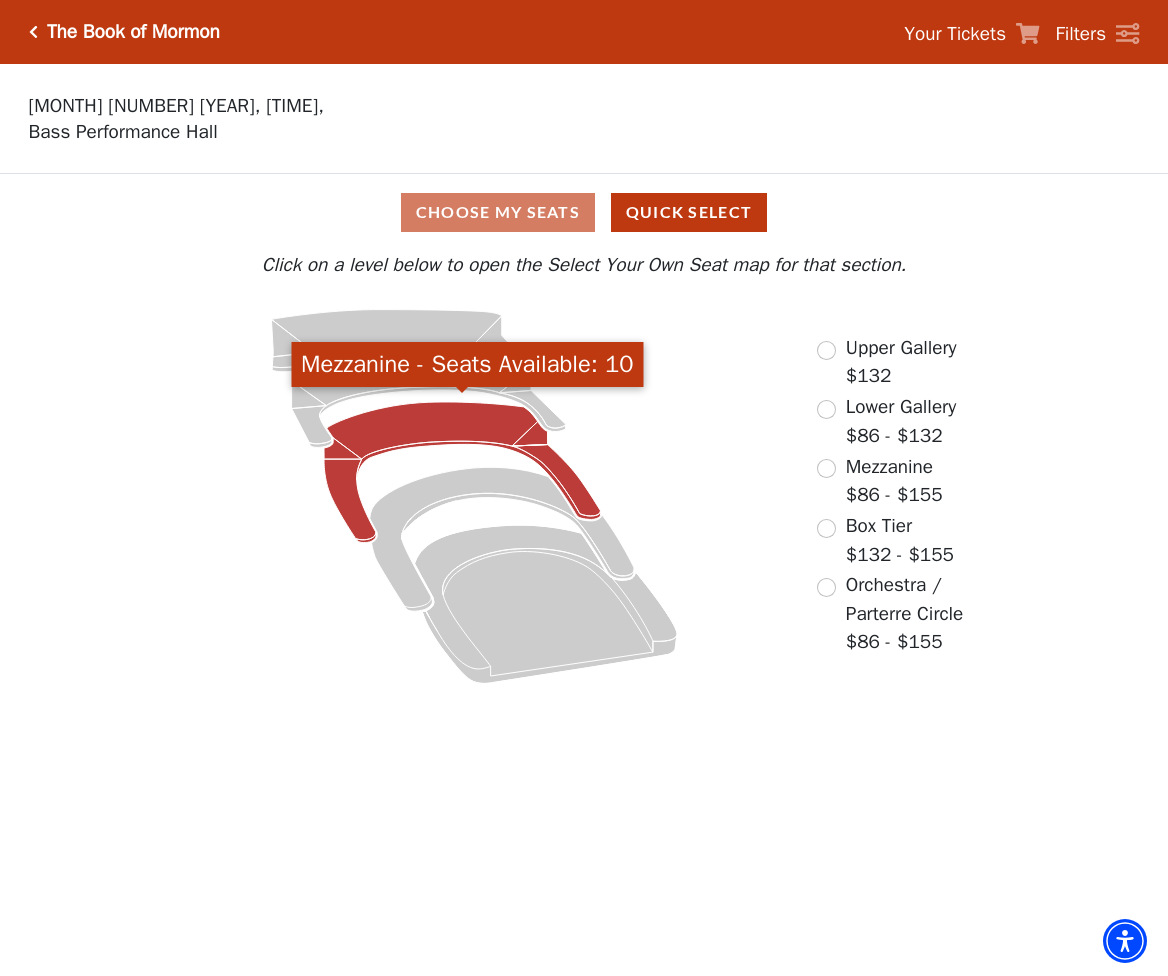 click 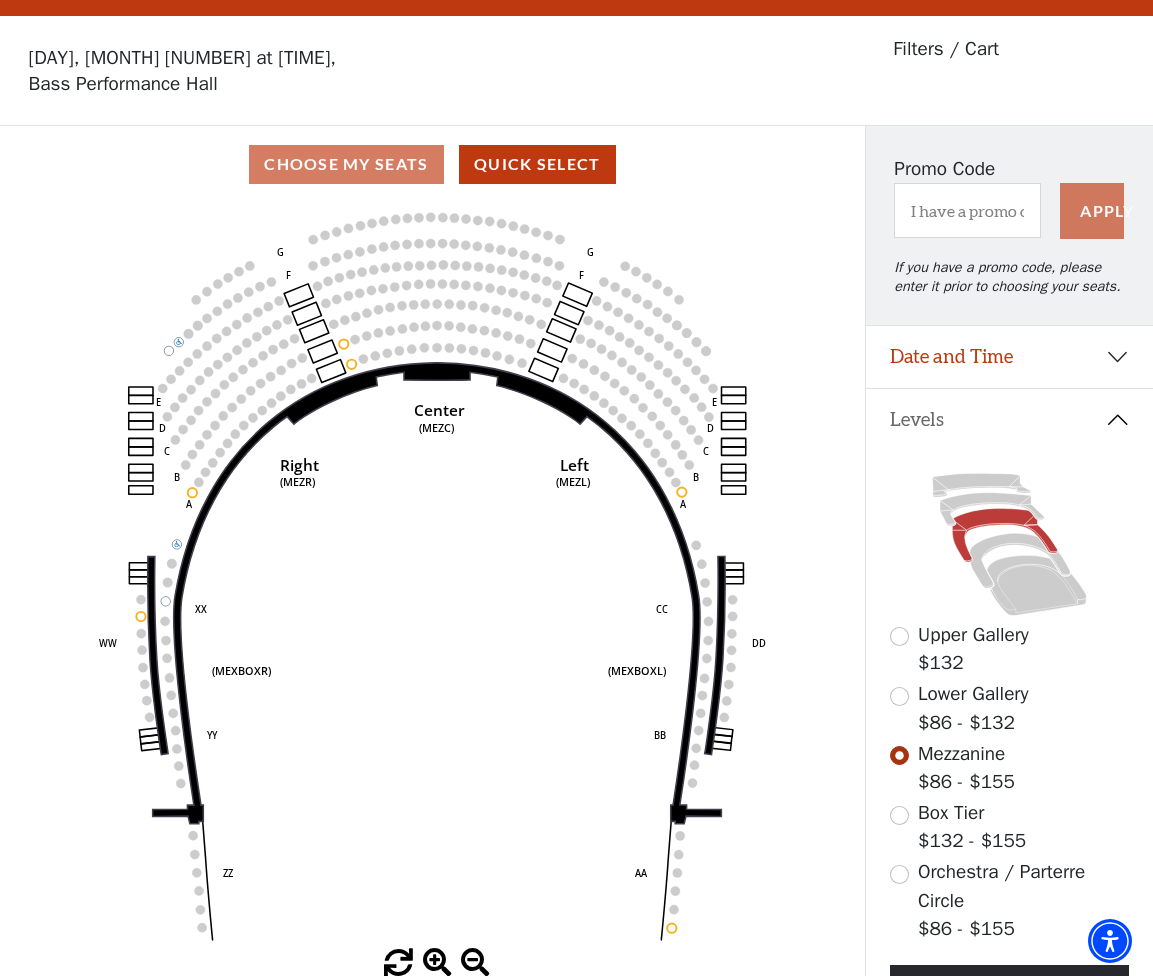 scroll, scrollTop: 92, scrollLeft: 0, axis: vertical 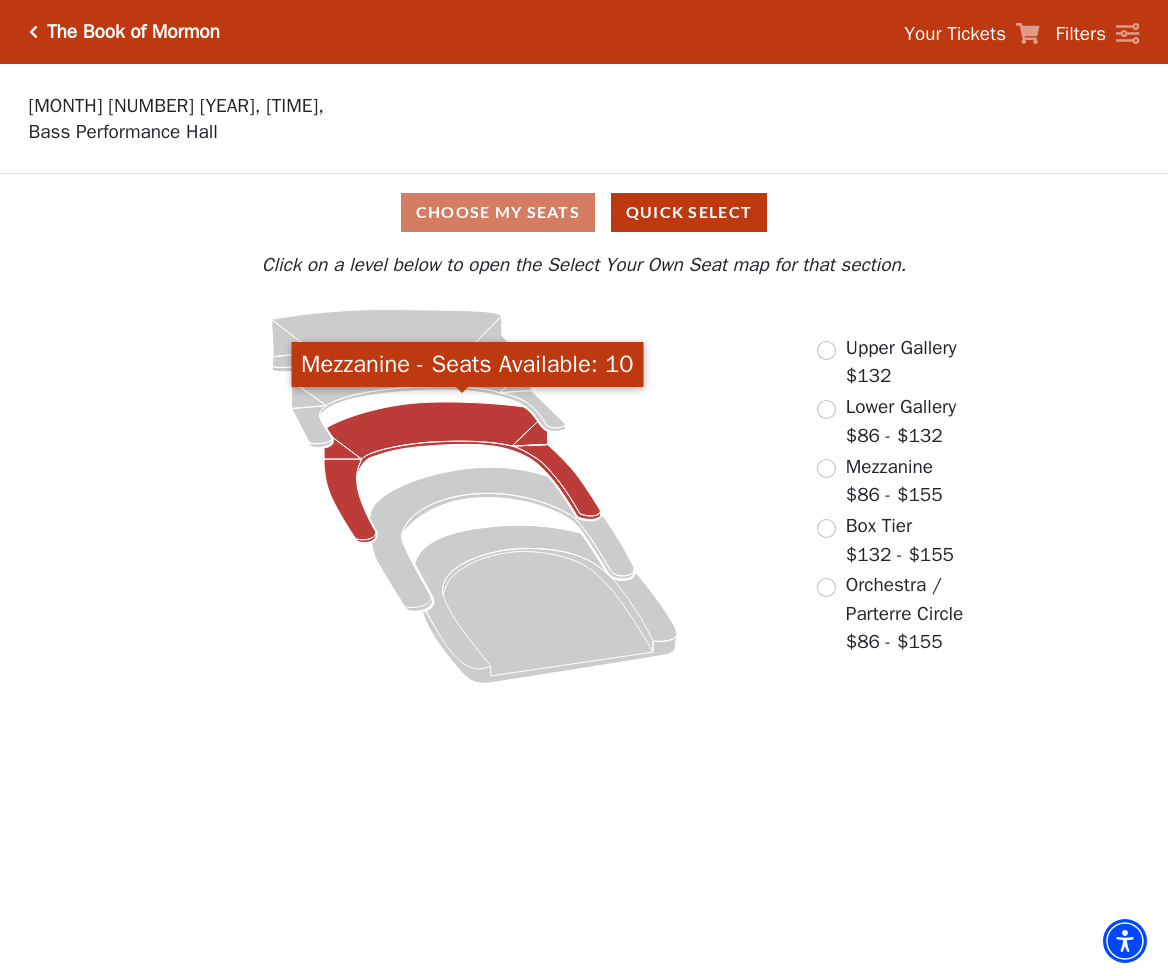 click 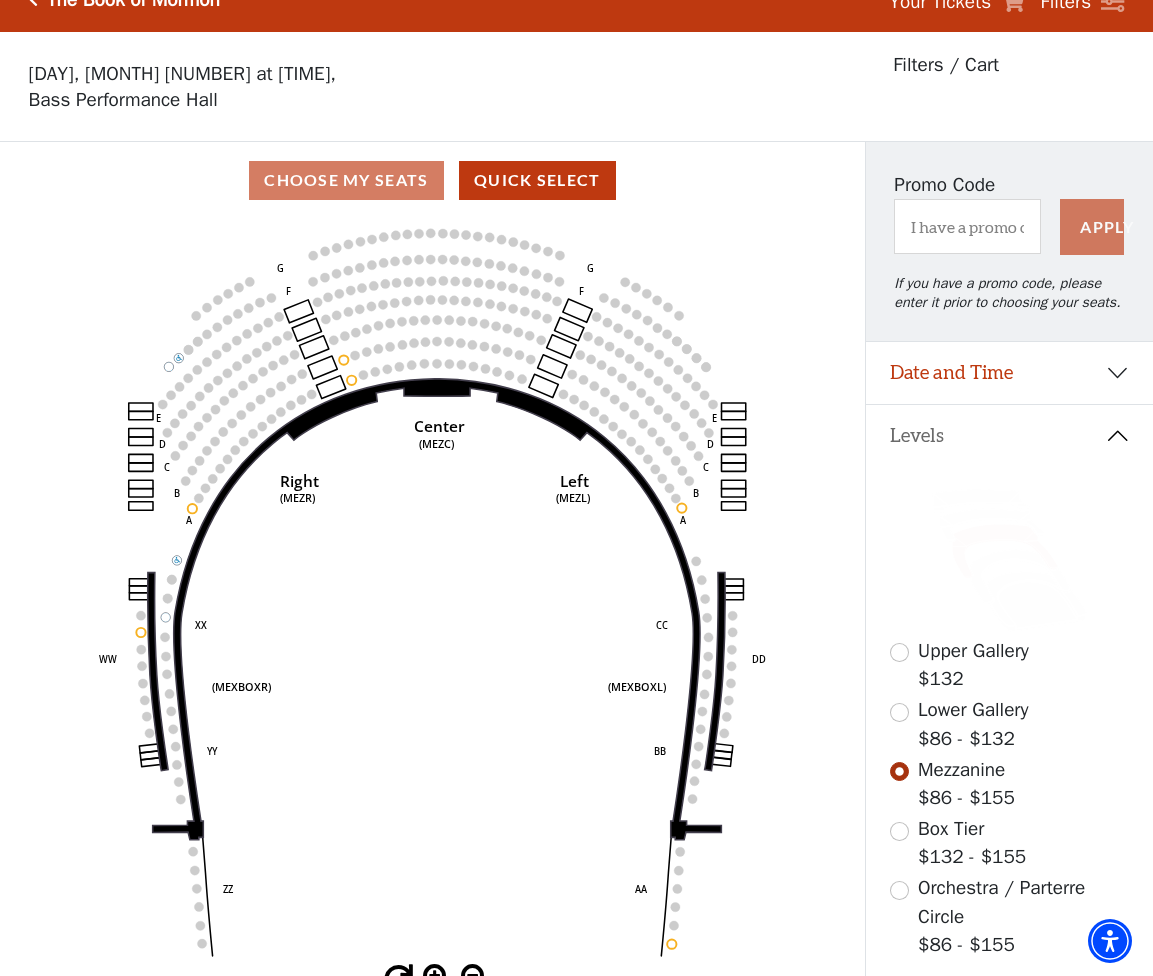 scroll, scrollTop: 92, scrollLeft: 0, axis: vertical 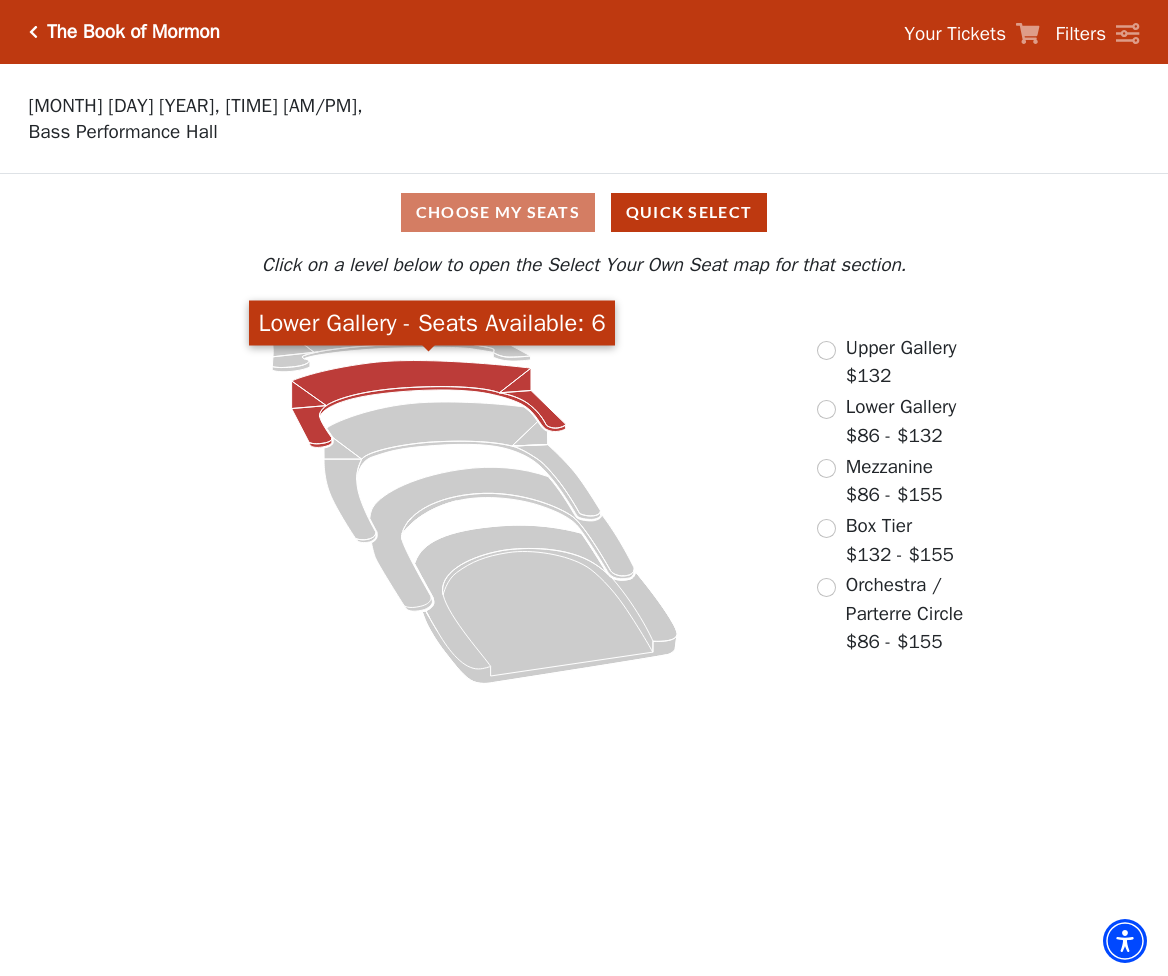 click 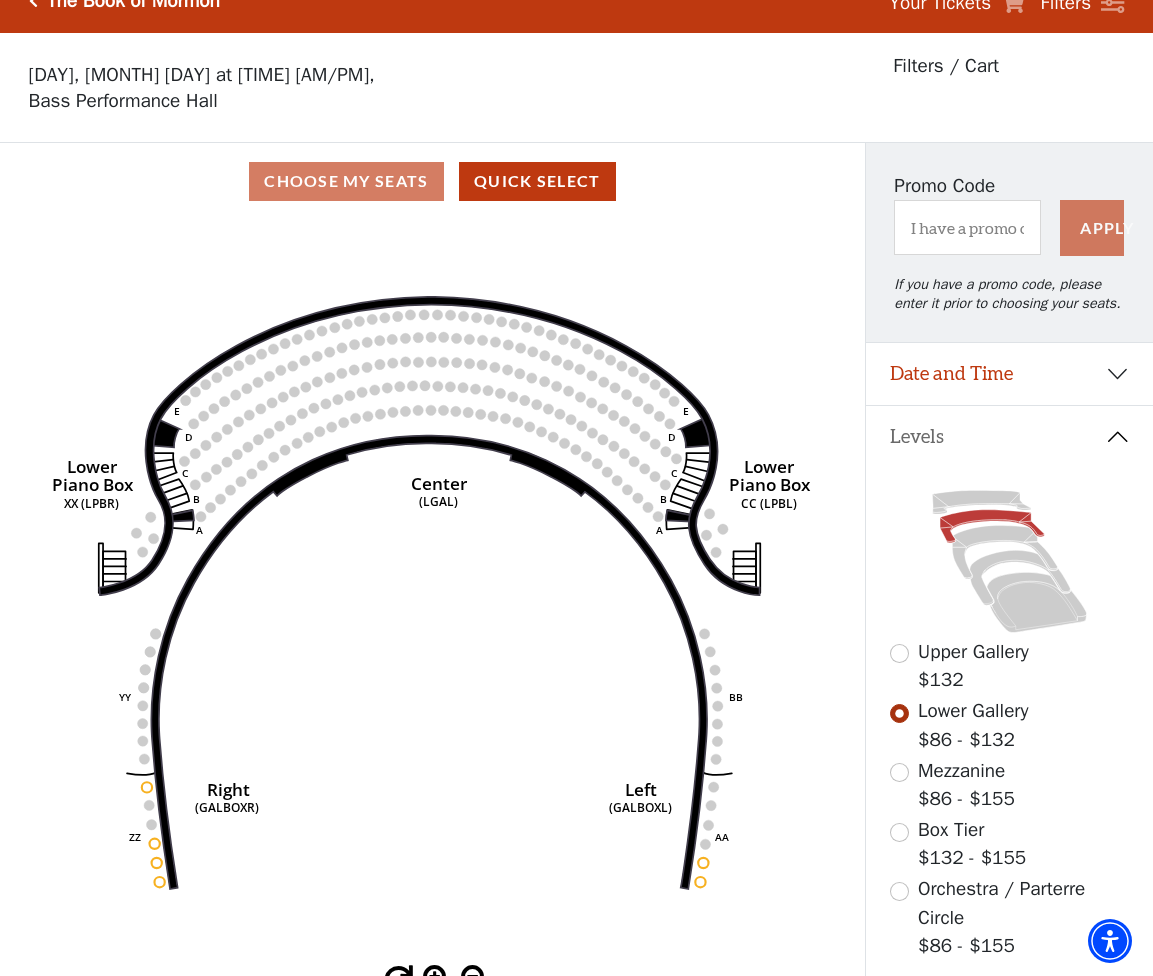 scroll, scrollTop: 92, scrollLeft: 0, axis: vertical 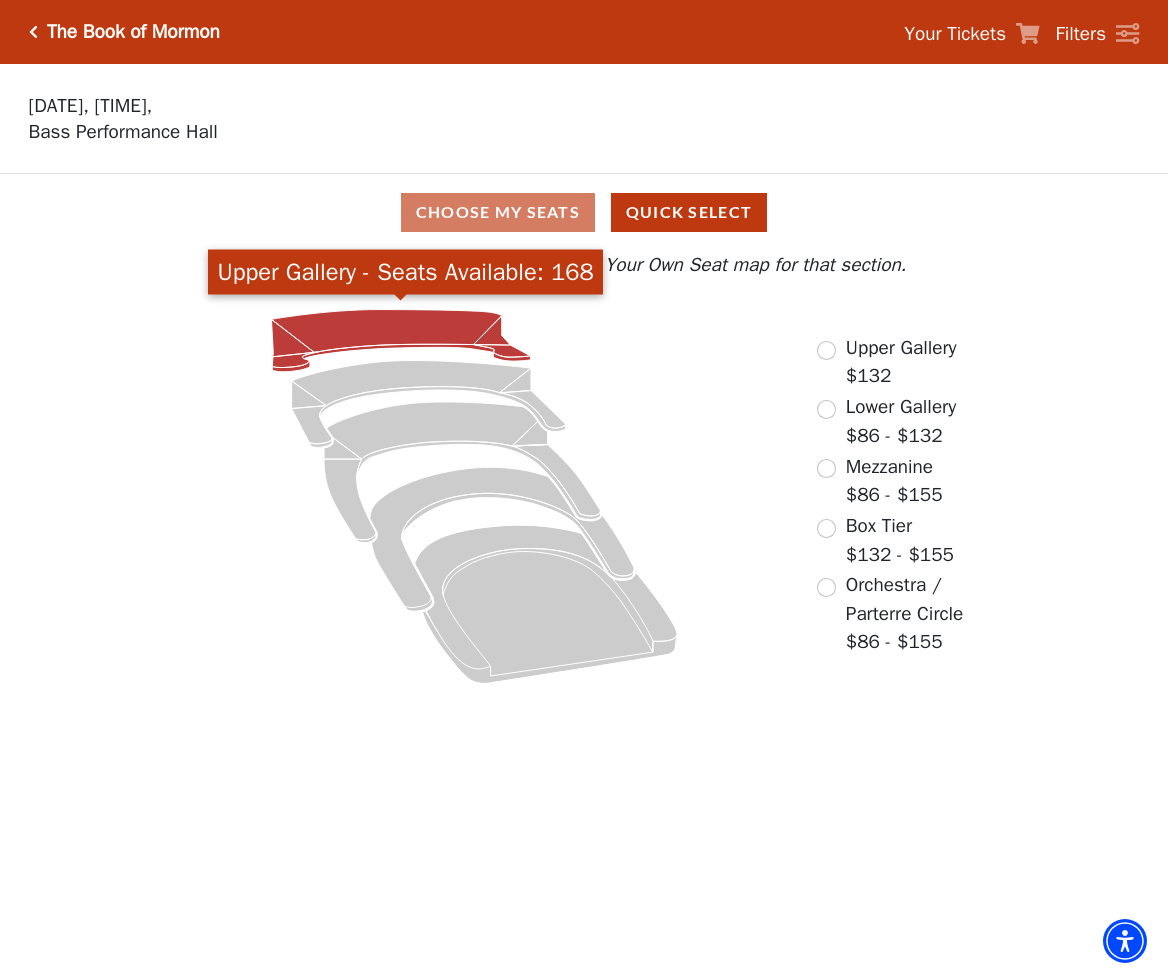 click 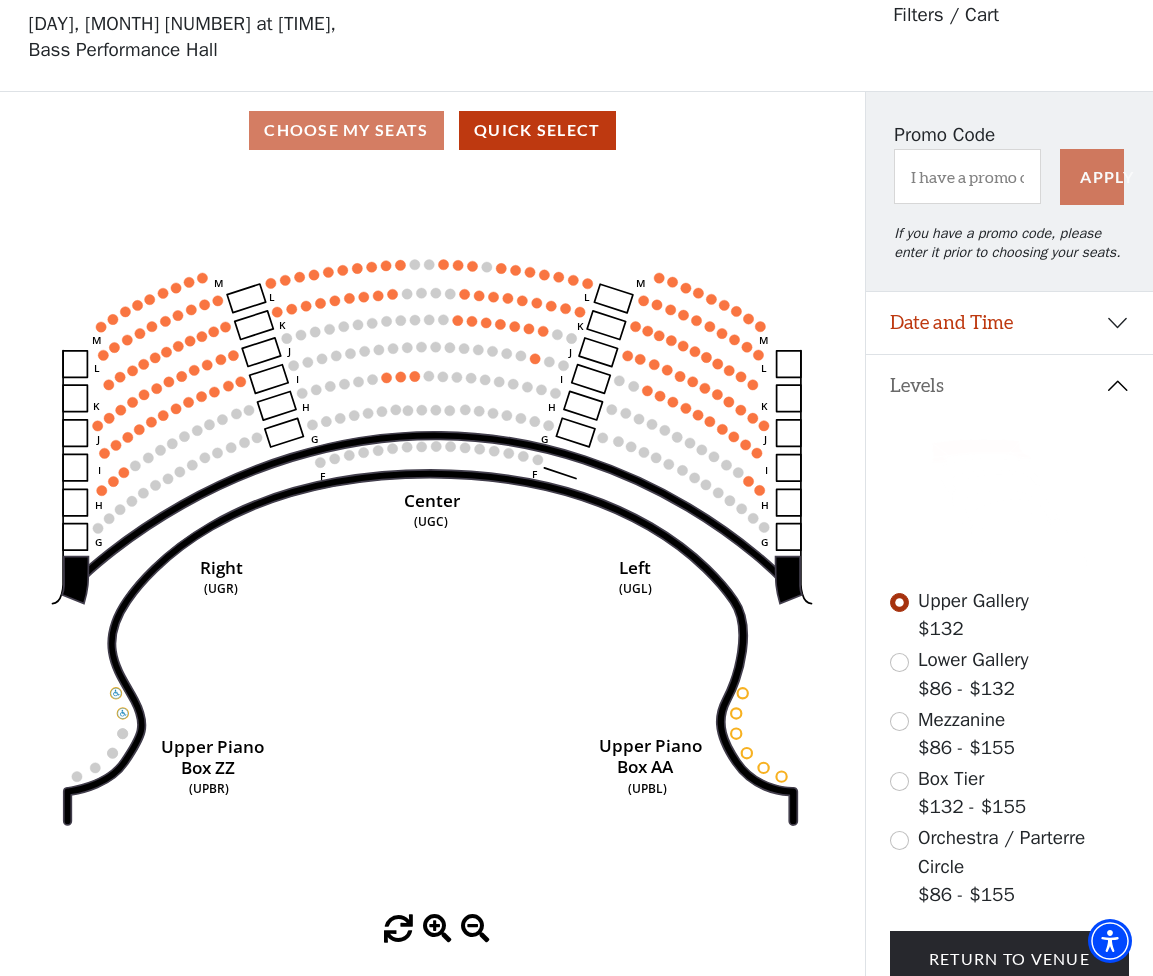 scroll, scrollTop: 92, scrollLeft: 0, axis: vertical 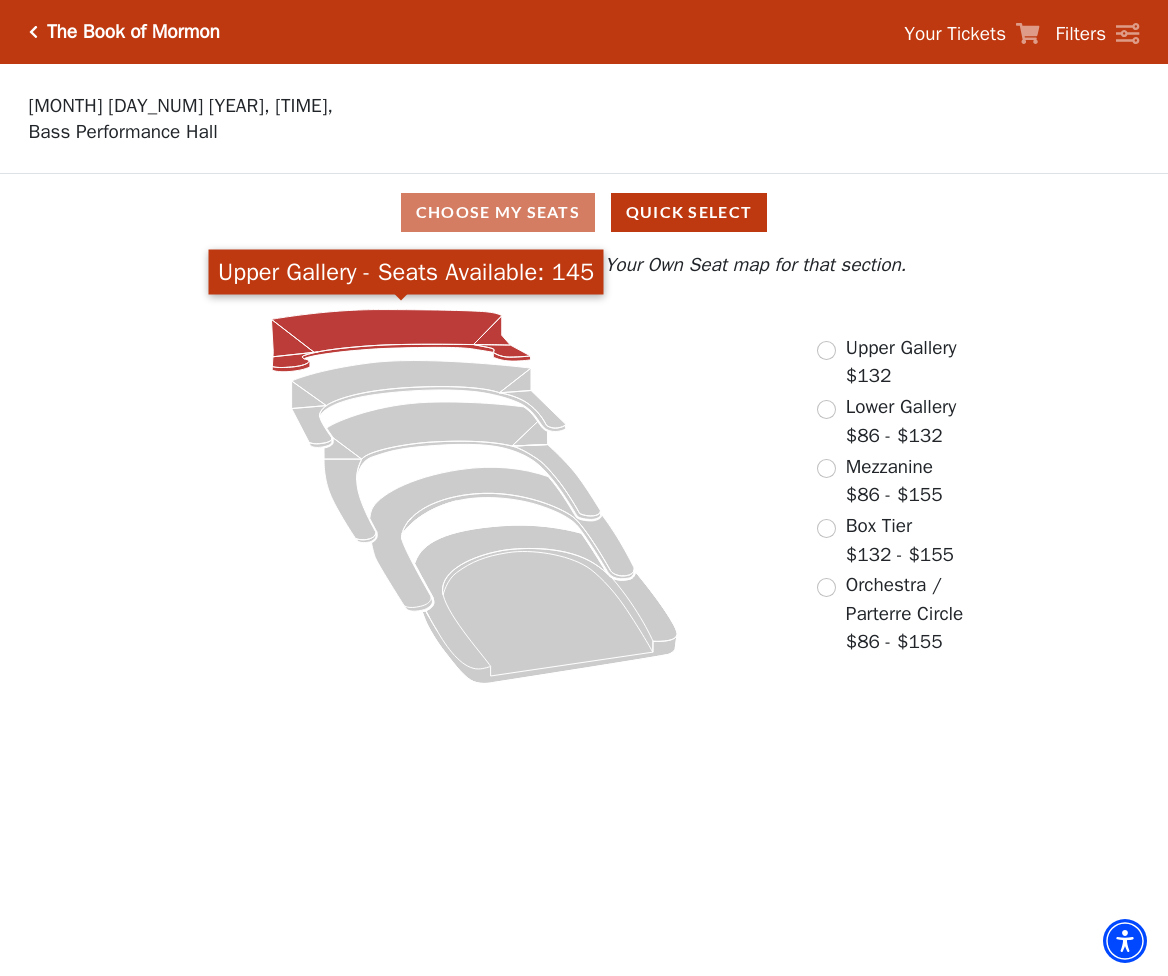 click 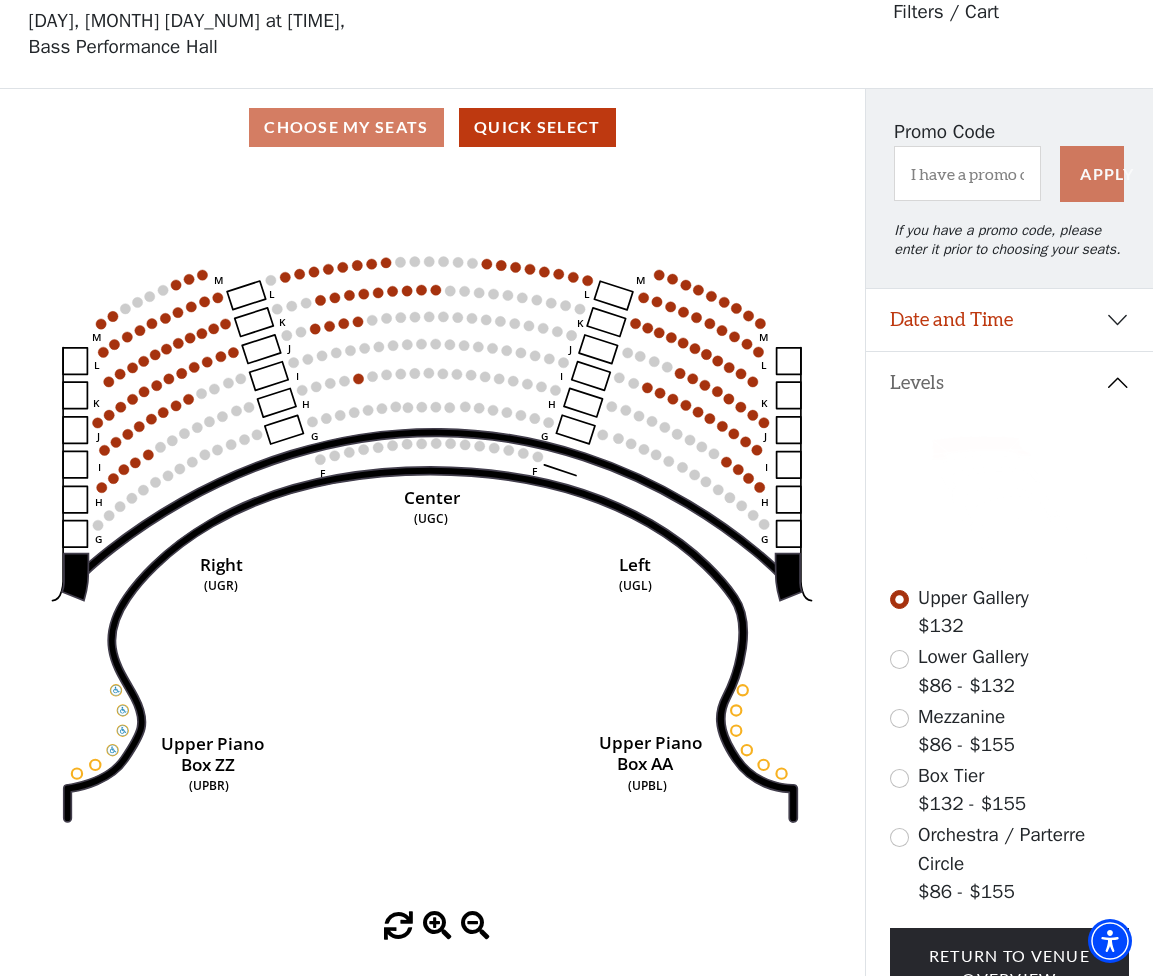 scroll, scrollTop: 92, scrollLeft: 0, axis: vertical 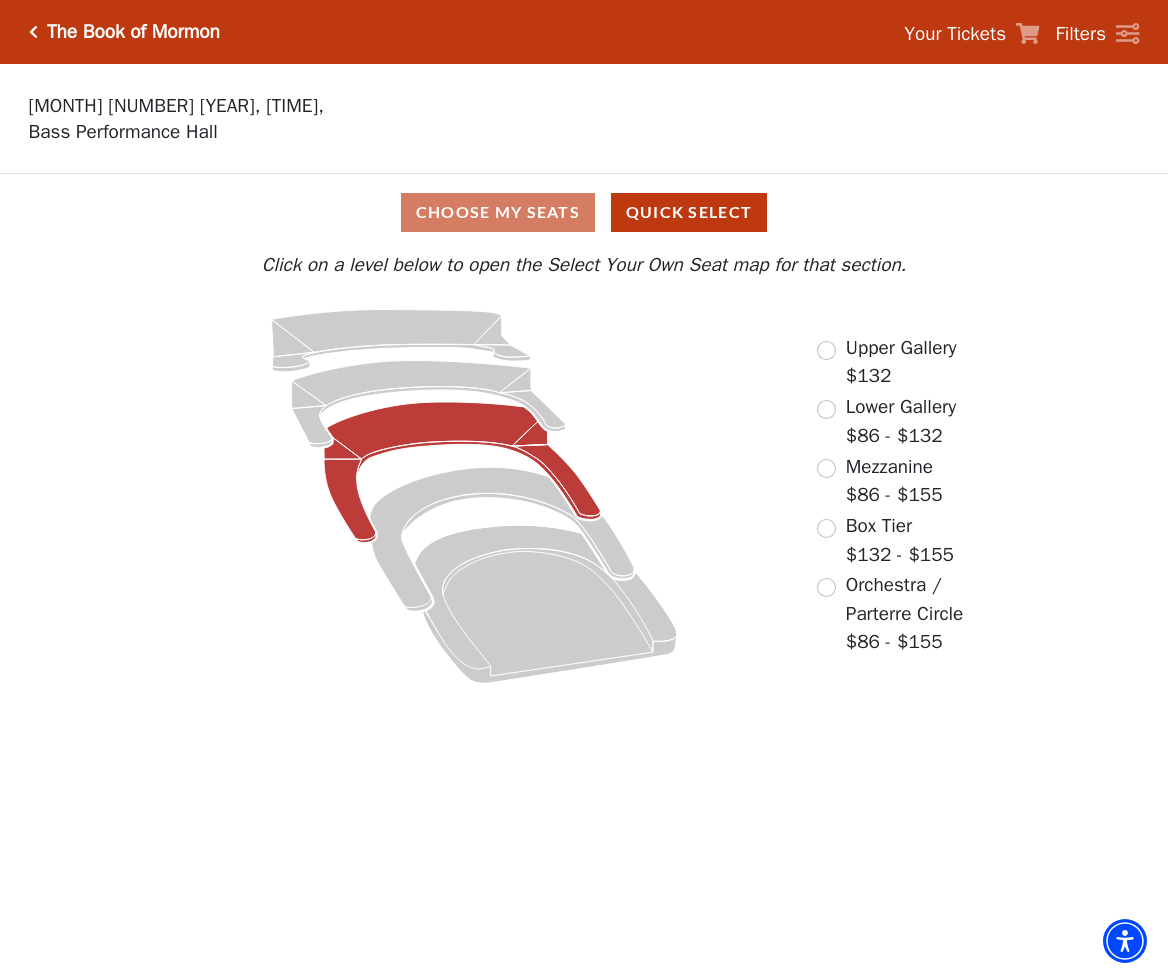 click 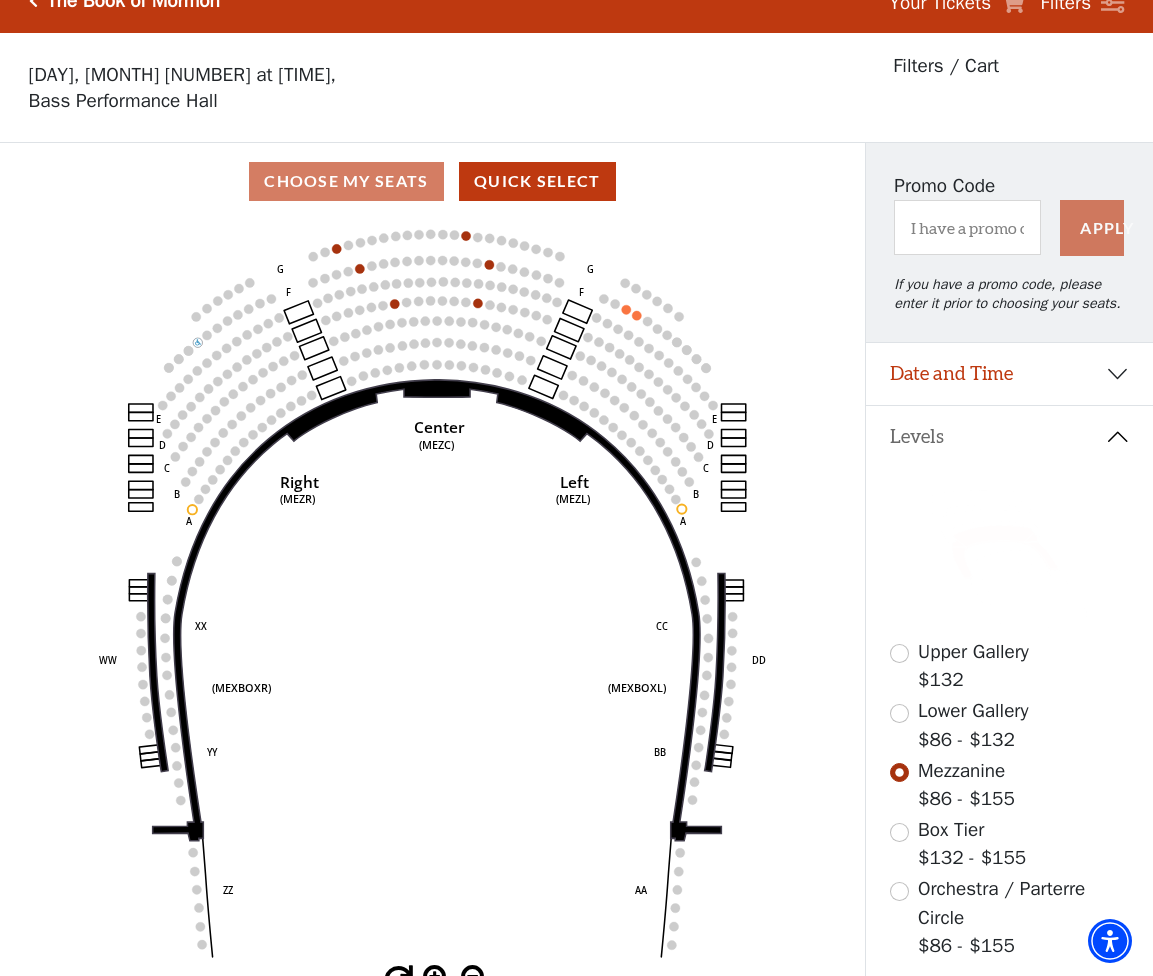 scroll, scrollTop: 92, scrollLeft: 0, axis: vertical 